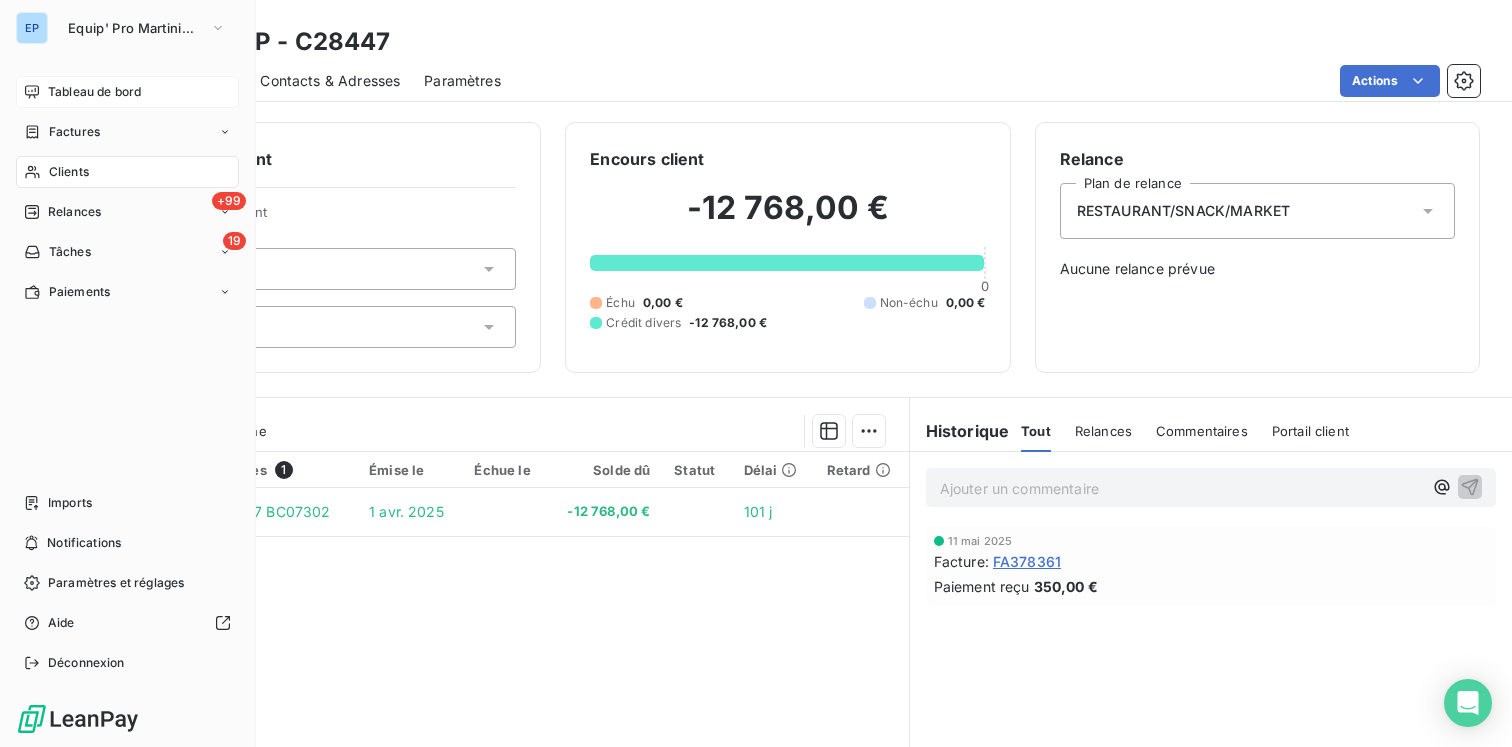 scroll, scrollTop: 0, scrollLeft: 0, axis: both 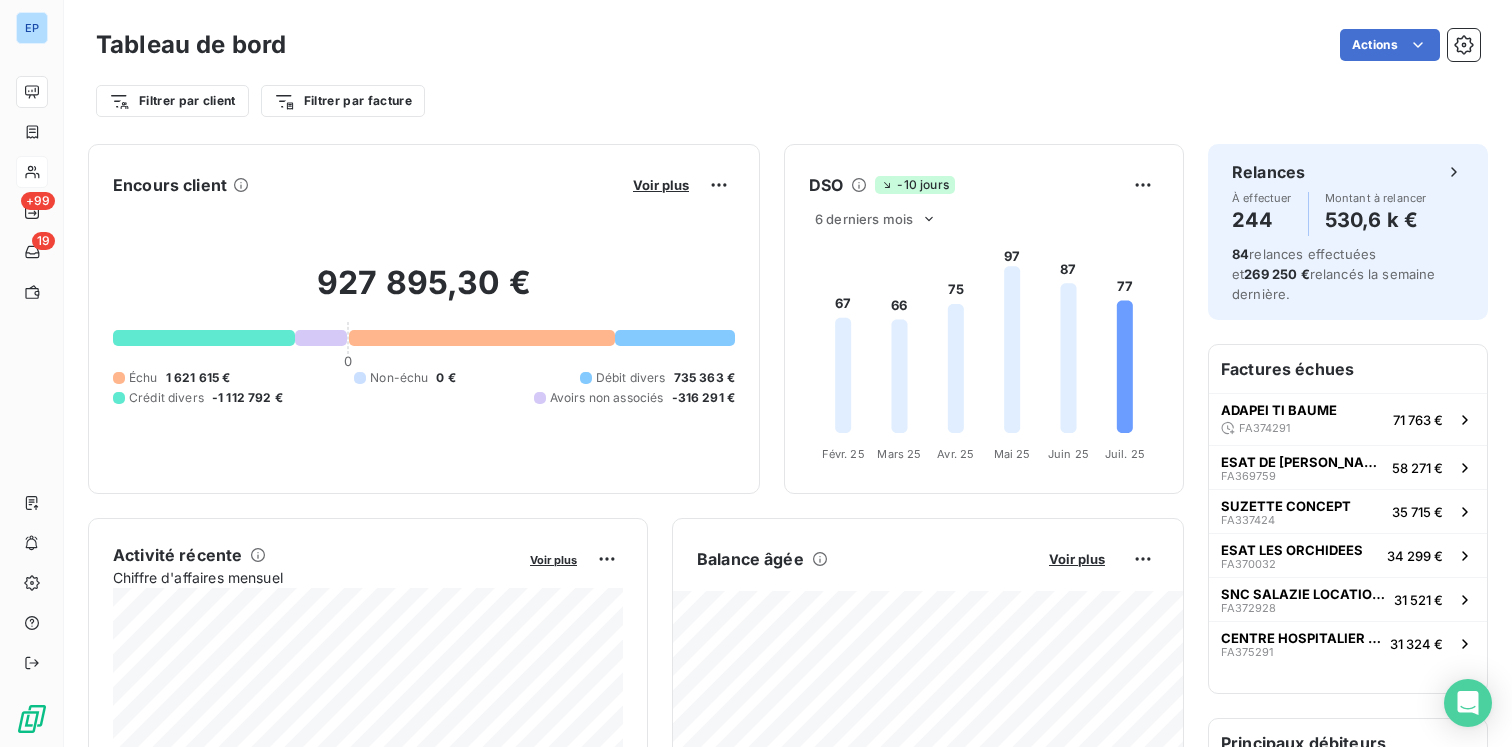 click 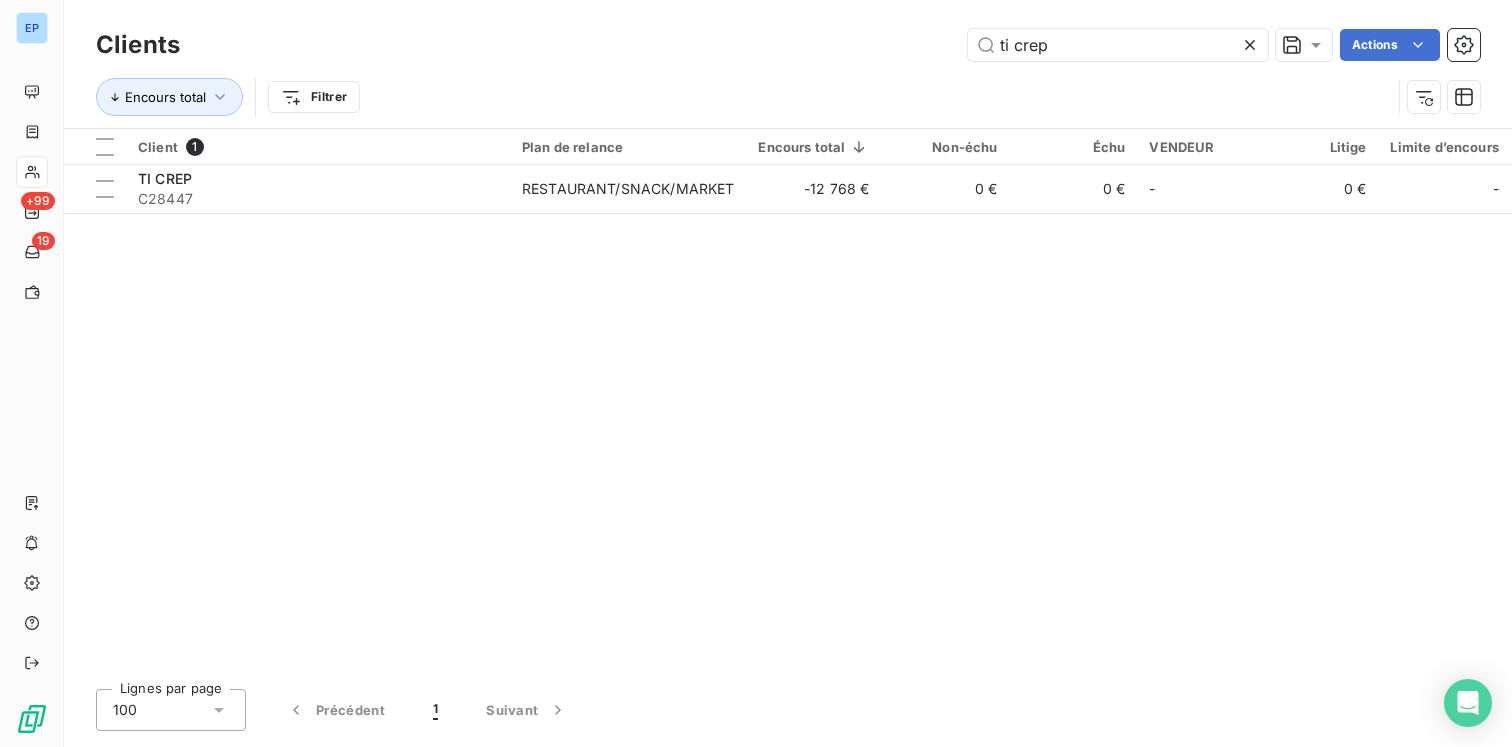 click 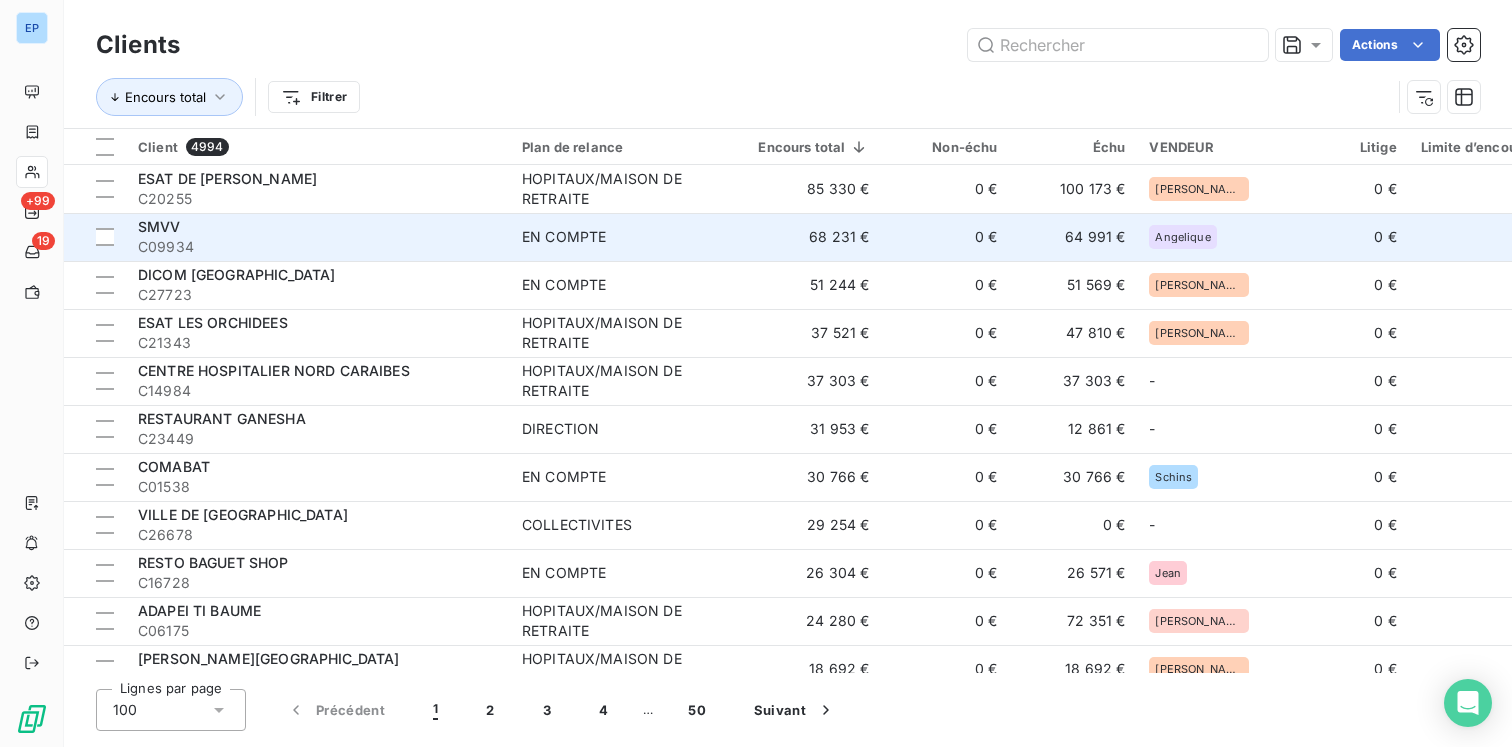 click on "0 €" at bounding box center (945, 237) 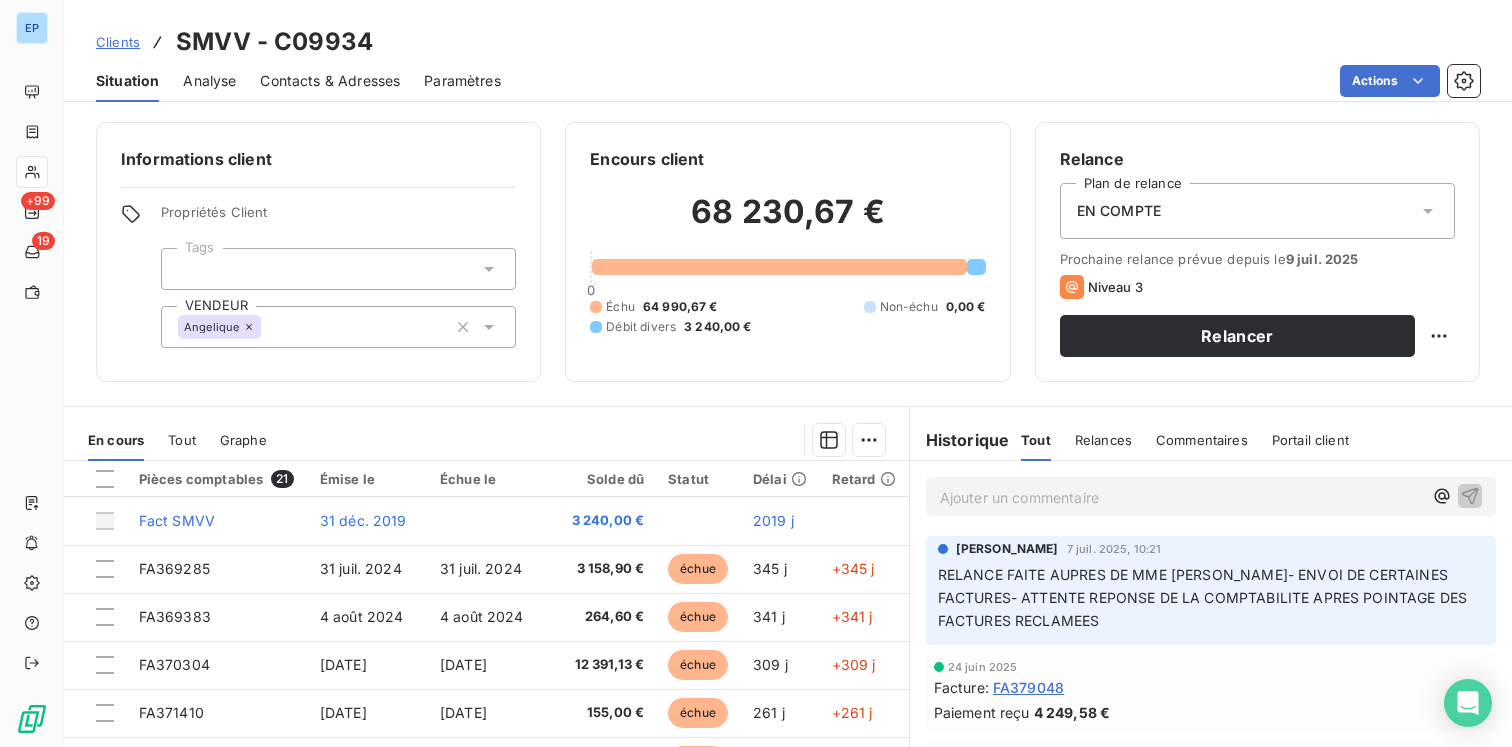 click on "Angelique" at bounding box center (338, 327) 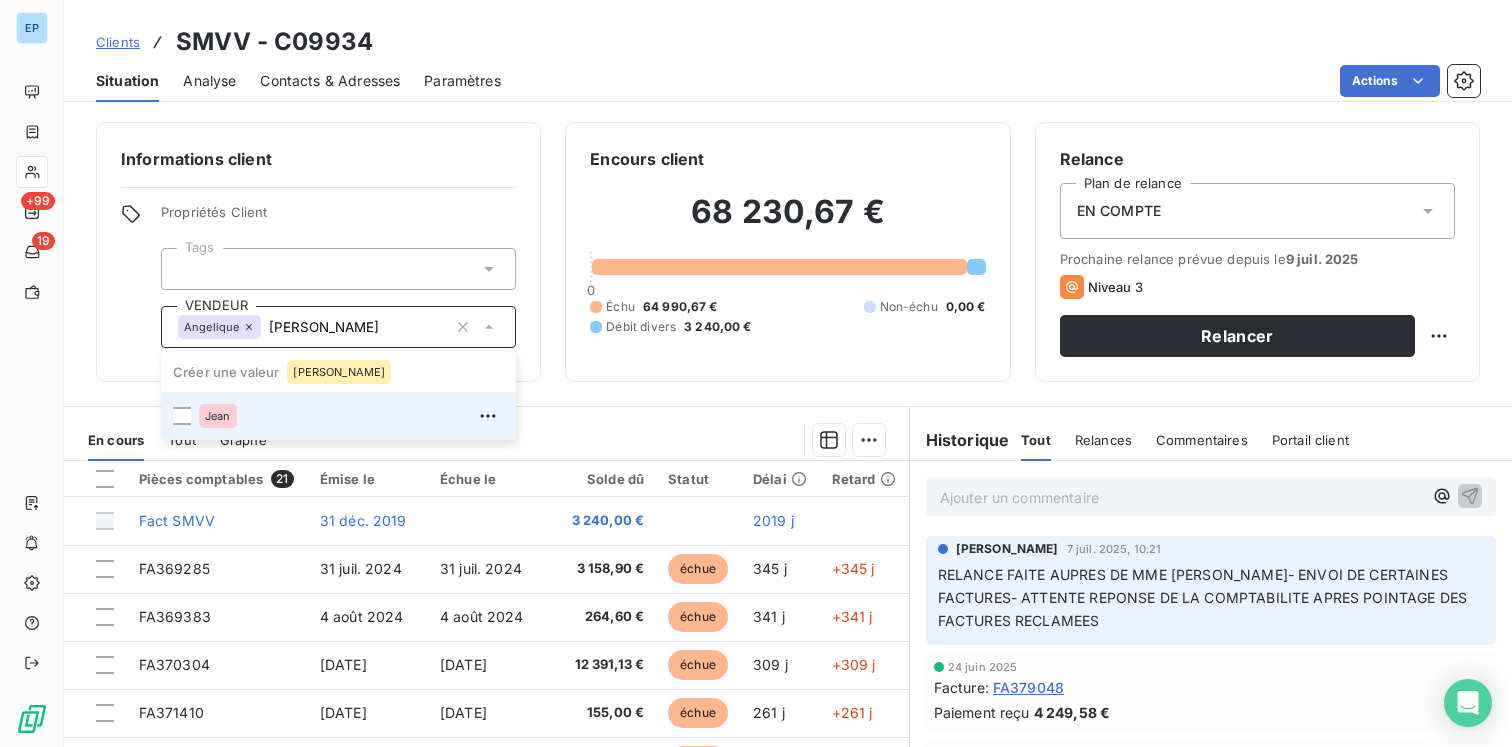 click on "Jean" at bounding box center (218, 416) 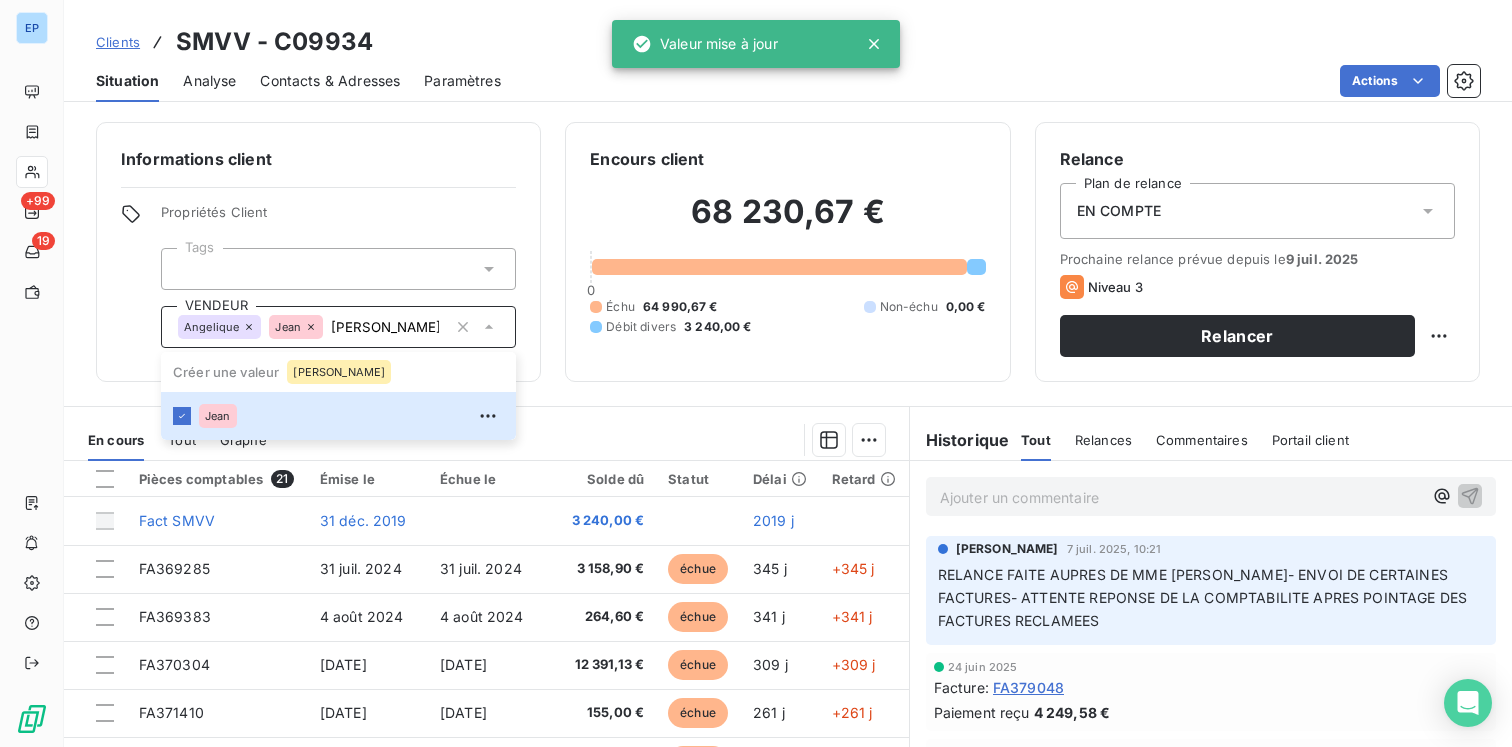 click on "Informations client Propriétés Client Tags VENDEUR [PERSON_NAME] une valeur   [PERSON_NAME]" at bounding box center (318, 252) 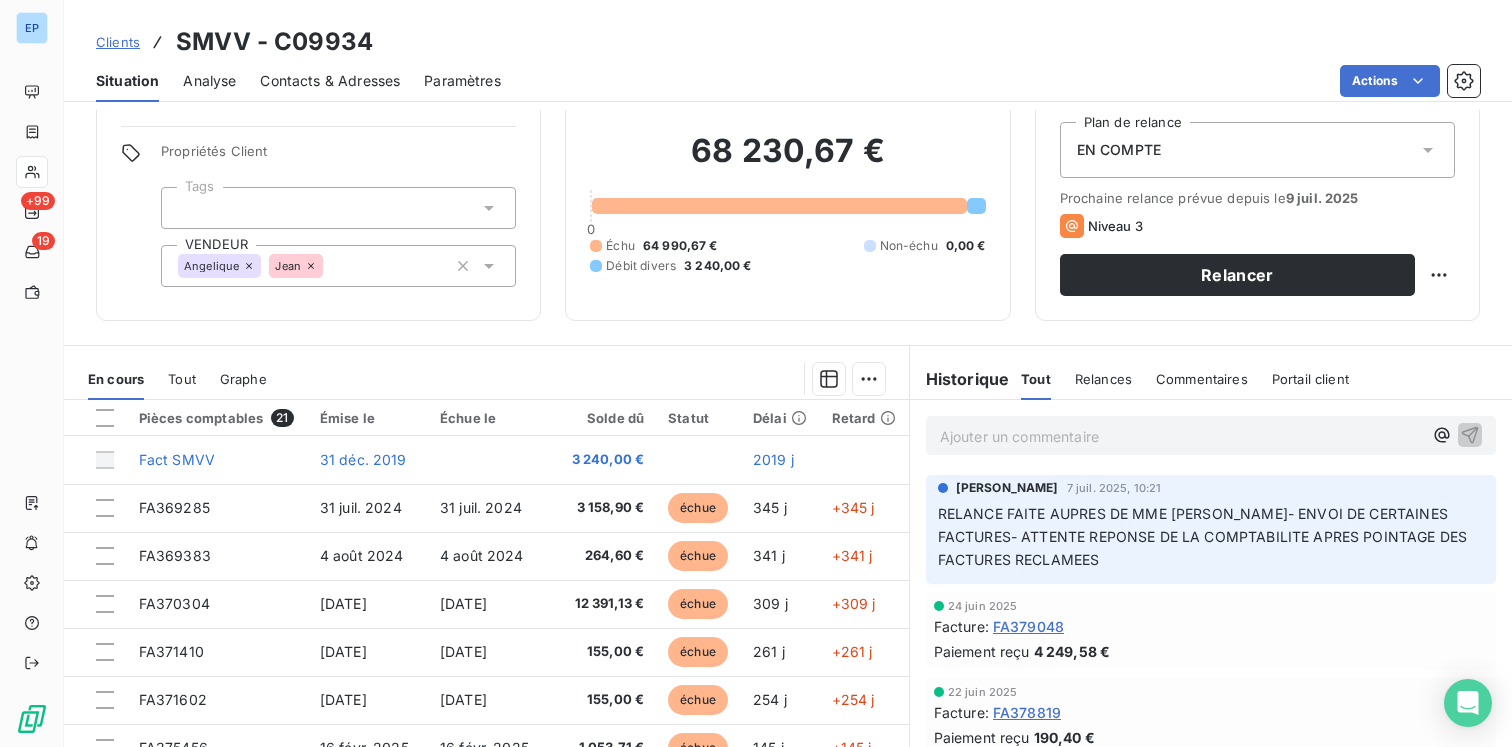 scroll, scrollTop: 159, scrollLeft: 0, axis: vertical 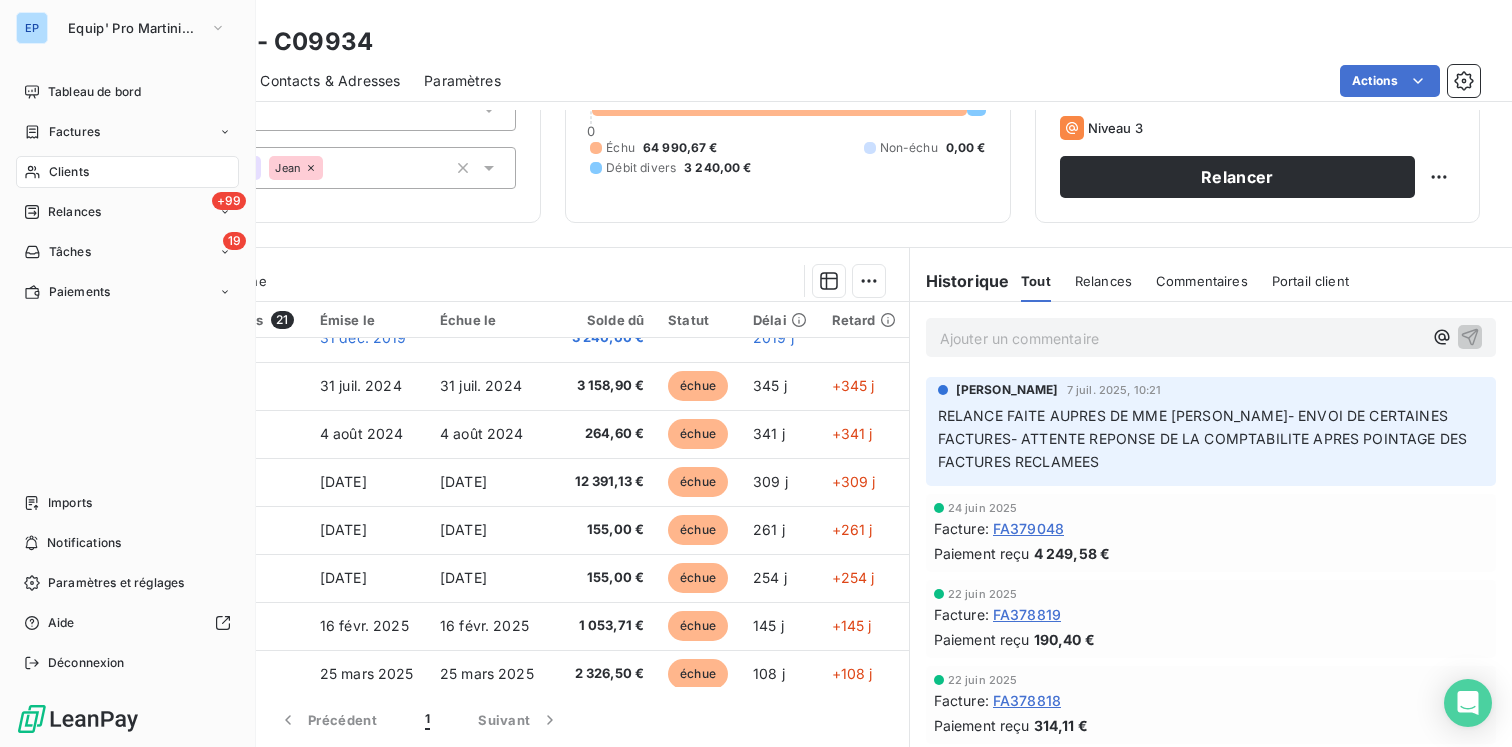 click on "Clients" at bounding box center [127, 172] 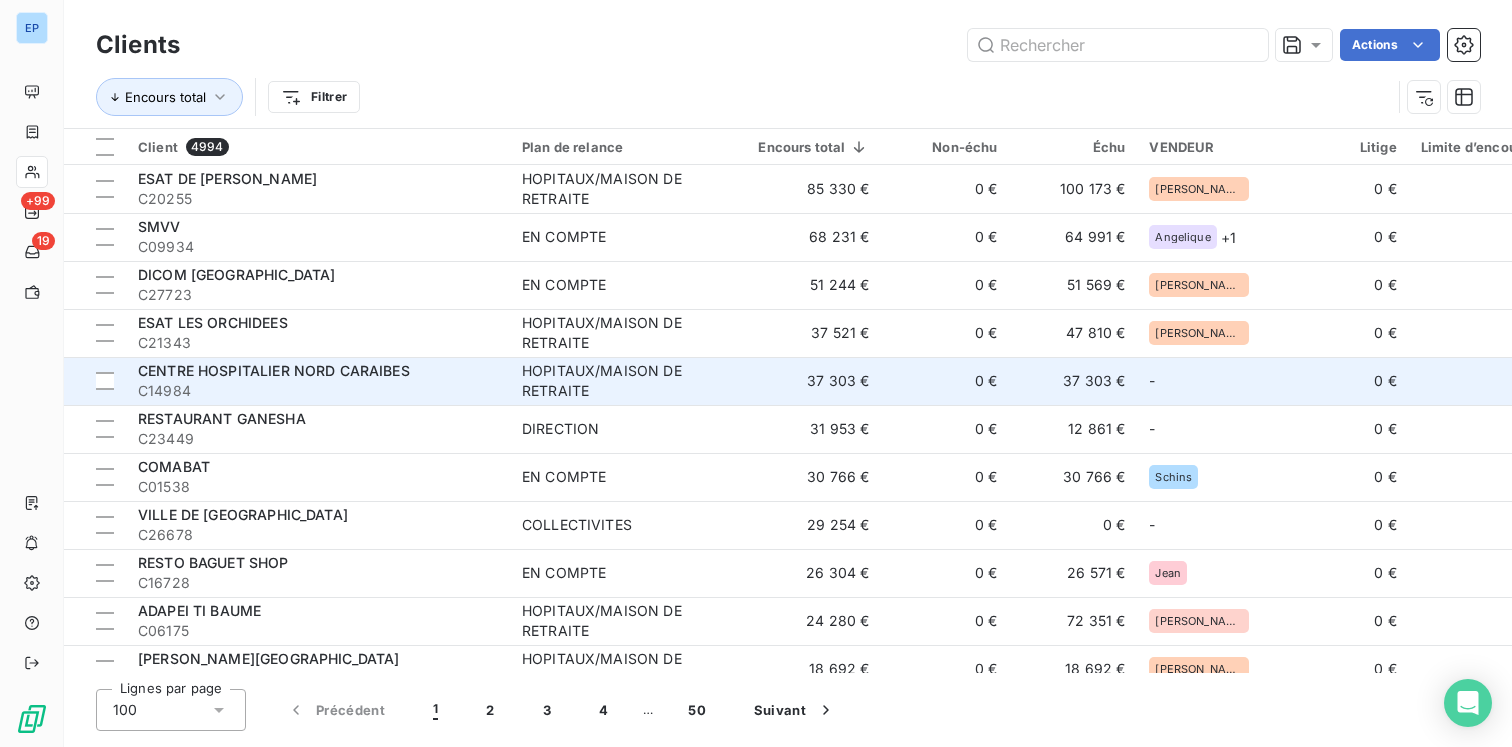 click on "HOPITAUX/MAISON DE RETRAITE" at bounding box center [628, 381] 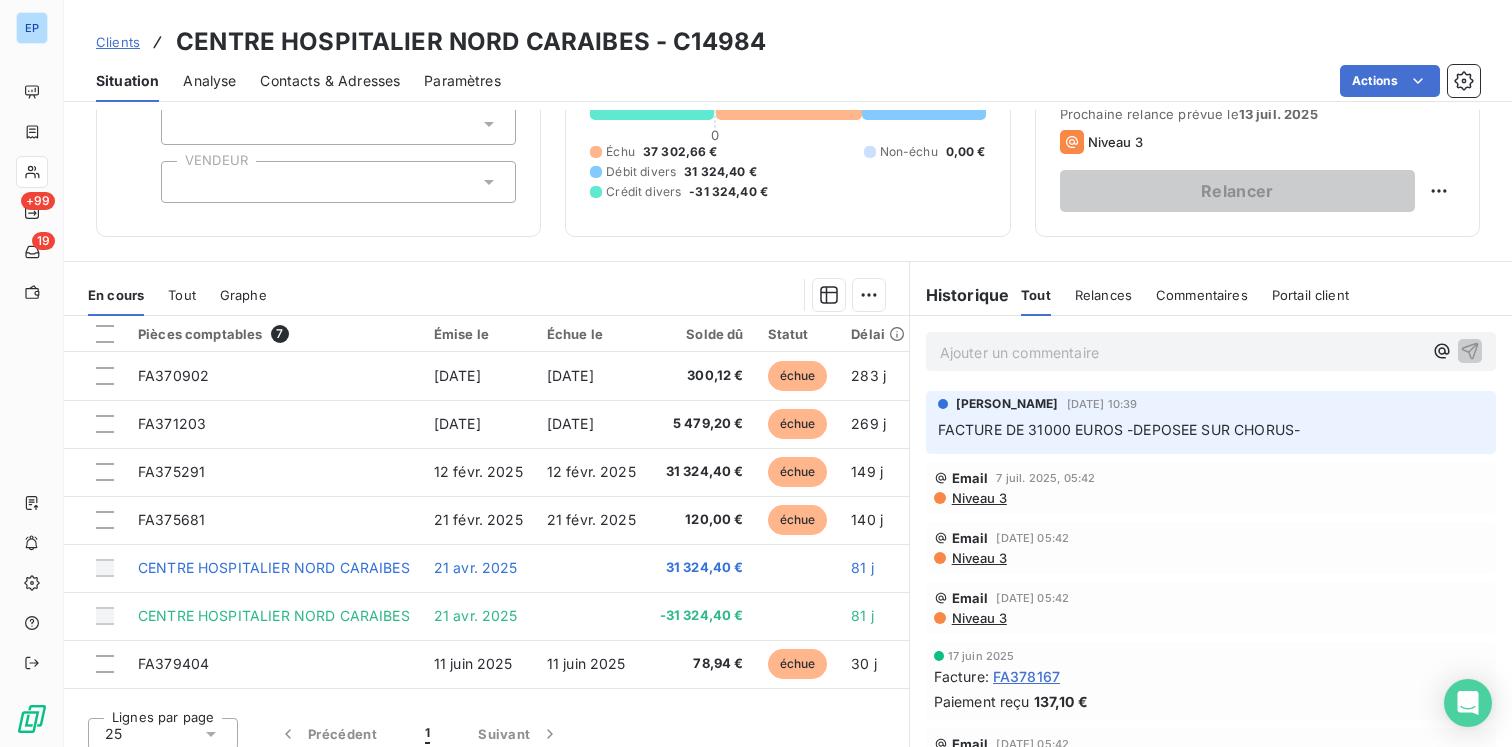 scroll, scrollTop: 159, scrollLeft: 0, axis: vertical 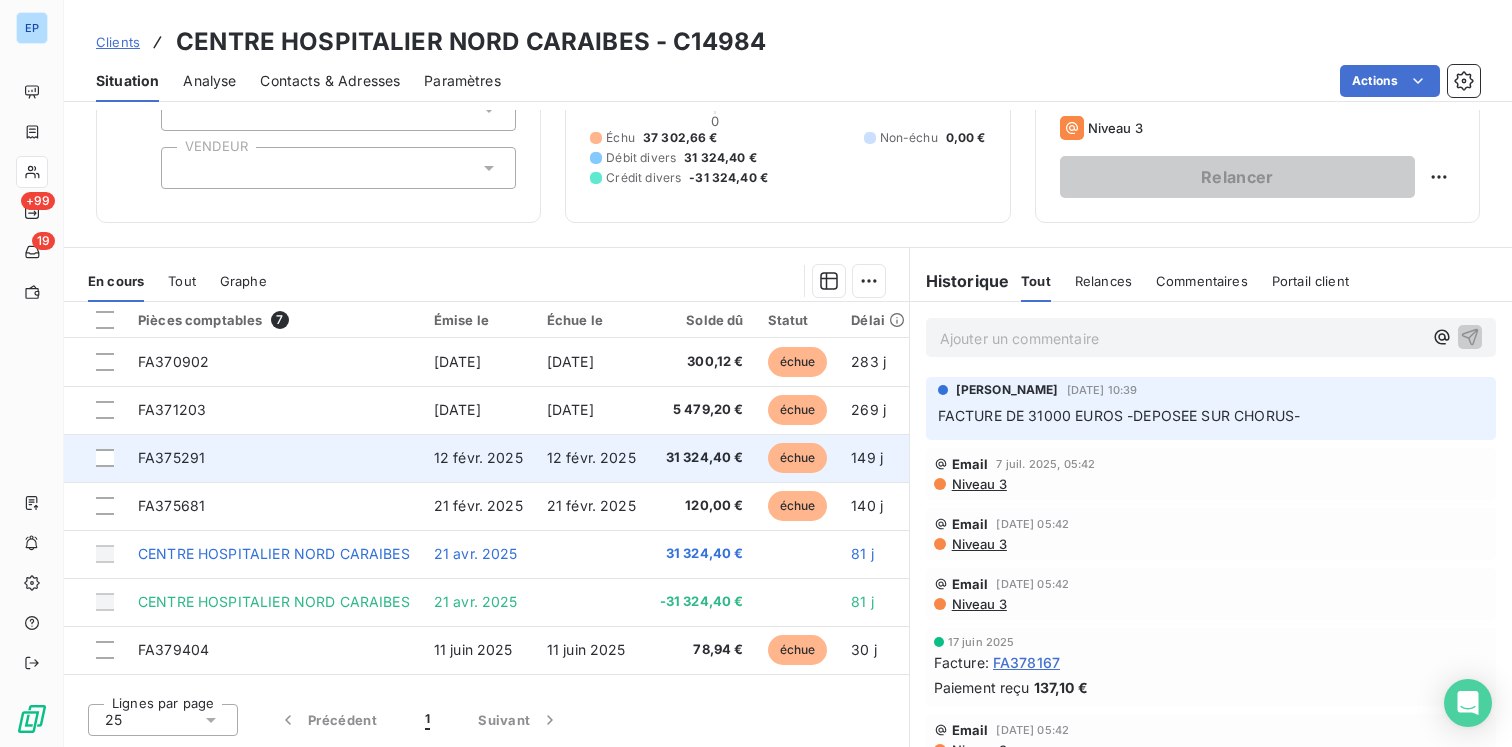 click on "FA375291" at bounding box center [274, 458] 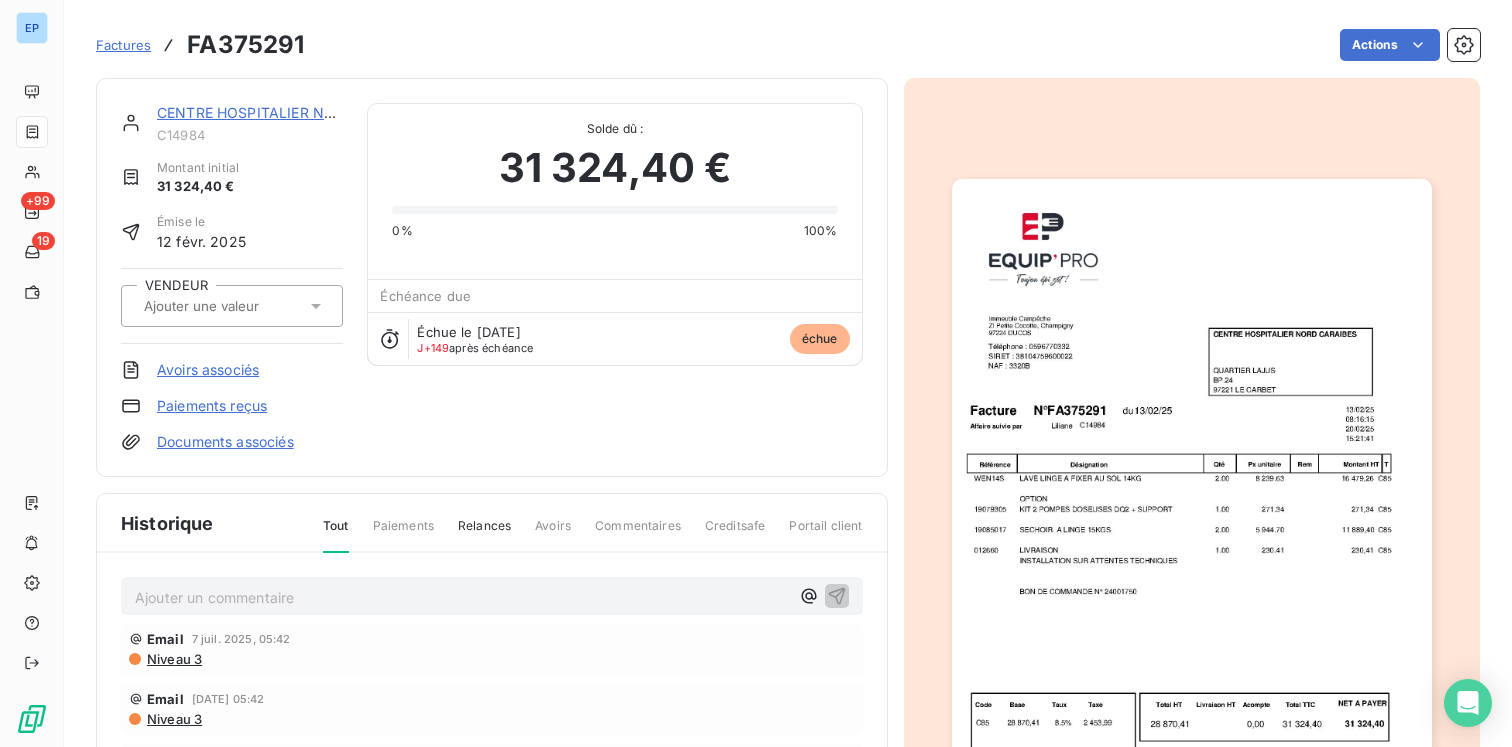 click at bounding box center [232, 306] 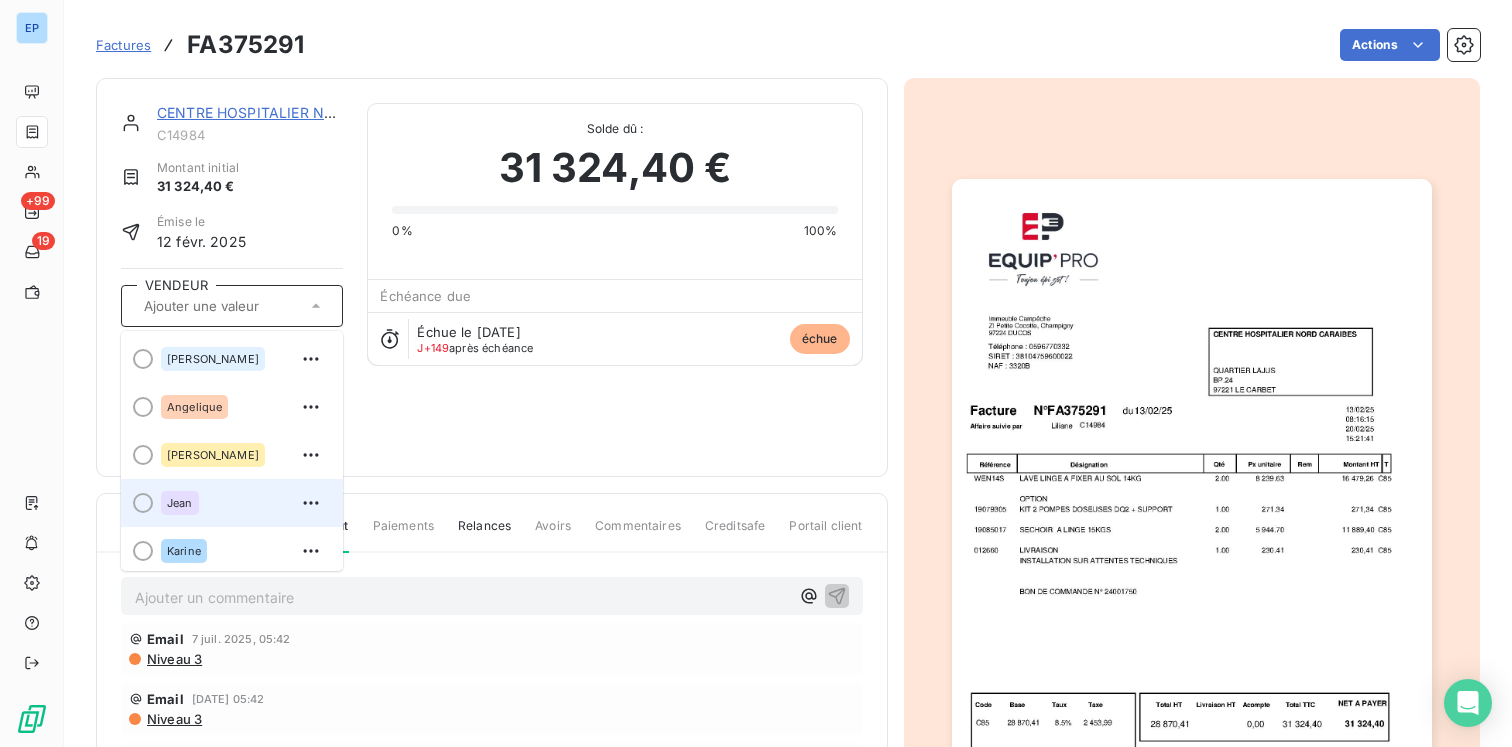scroll, scrollTop: 104, scrollLeft: 0, axis: vertical 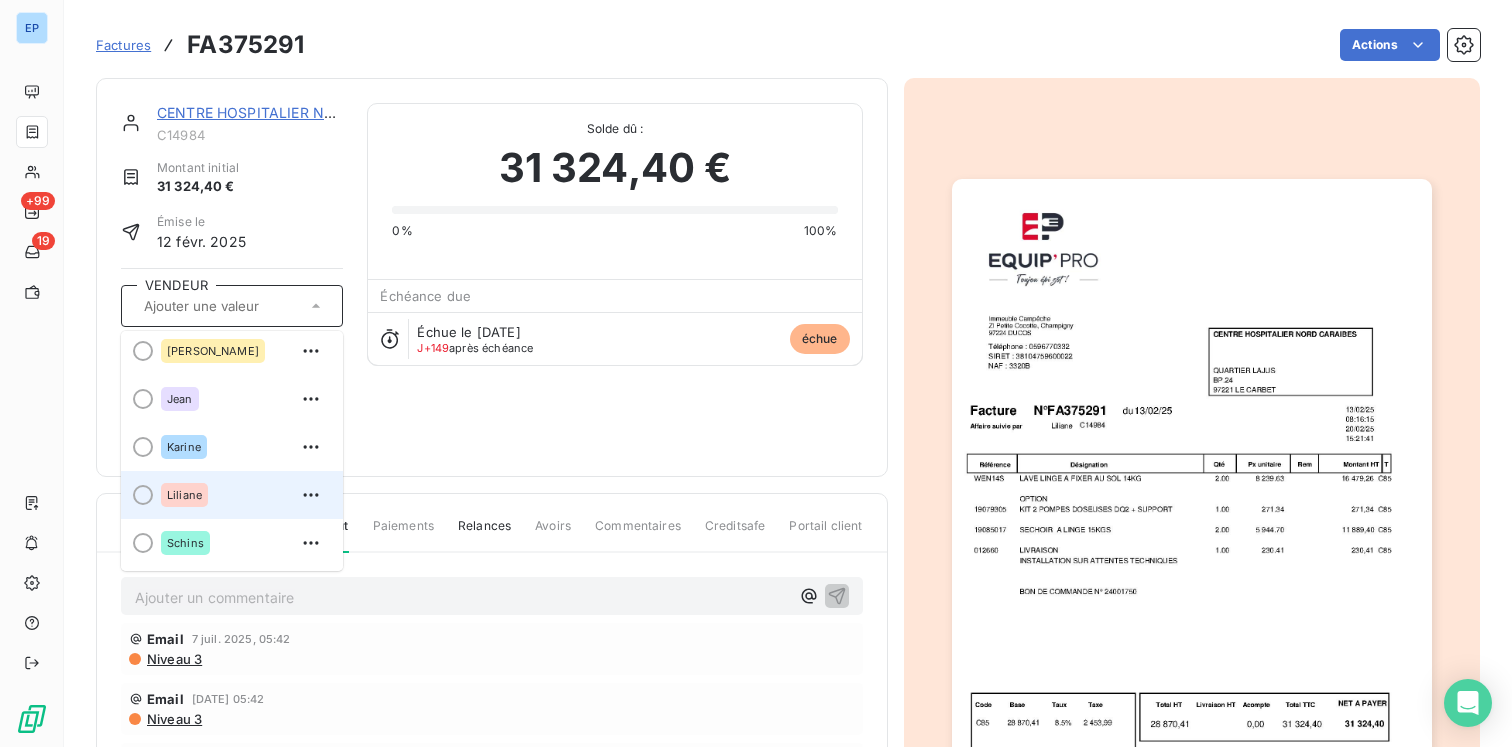 click on "Liliane" at bounding box center (184, 495) 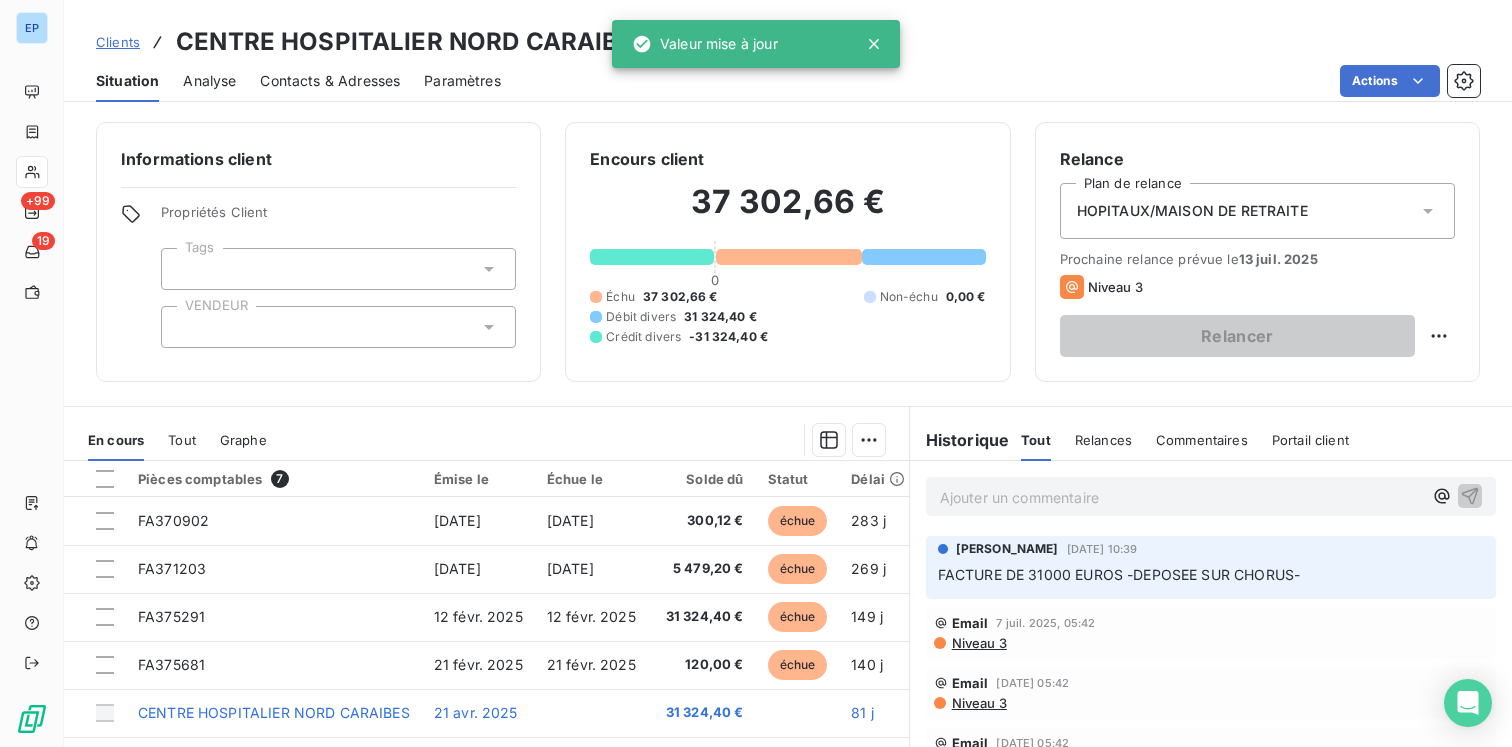 click at bounding box center (338, 327) 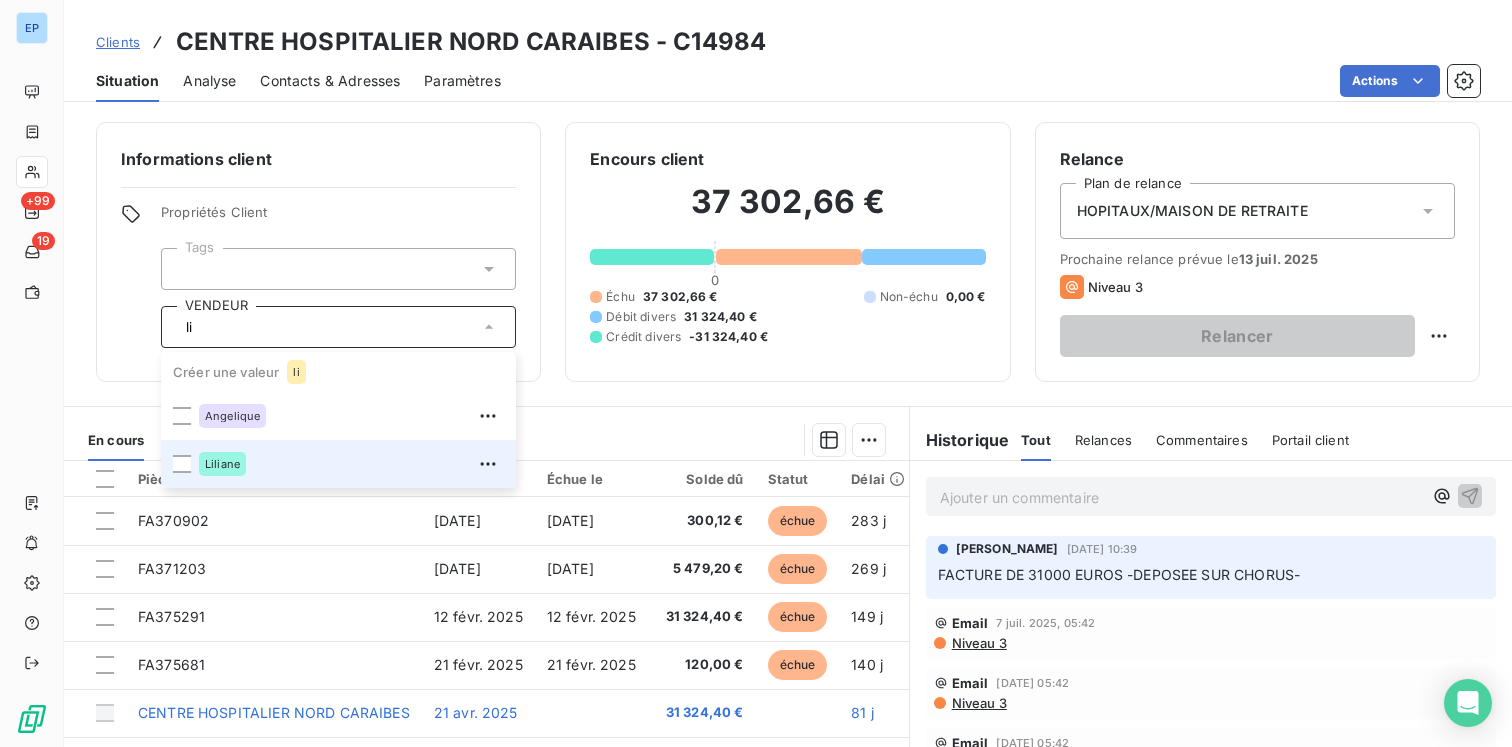 click on "Liliane" at bounding box center [351, 464] 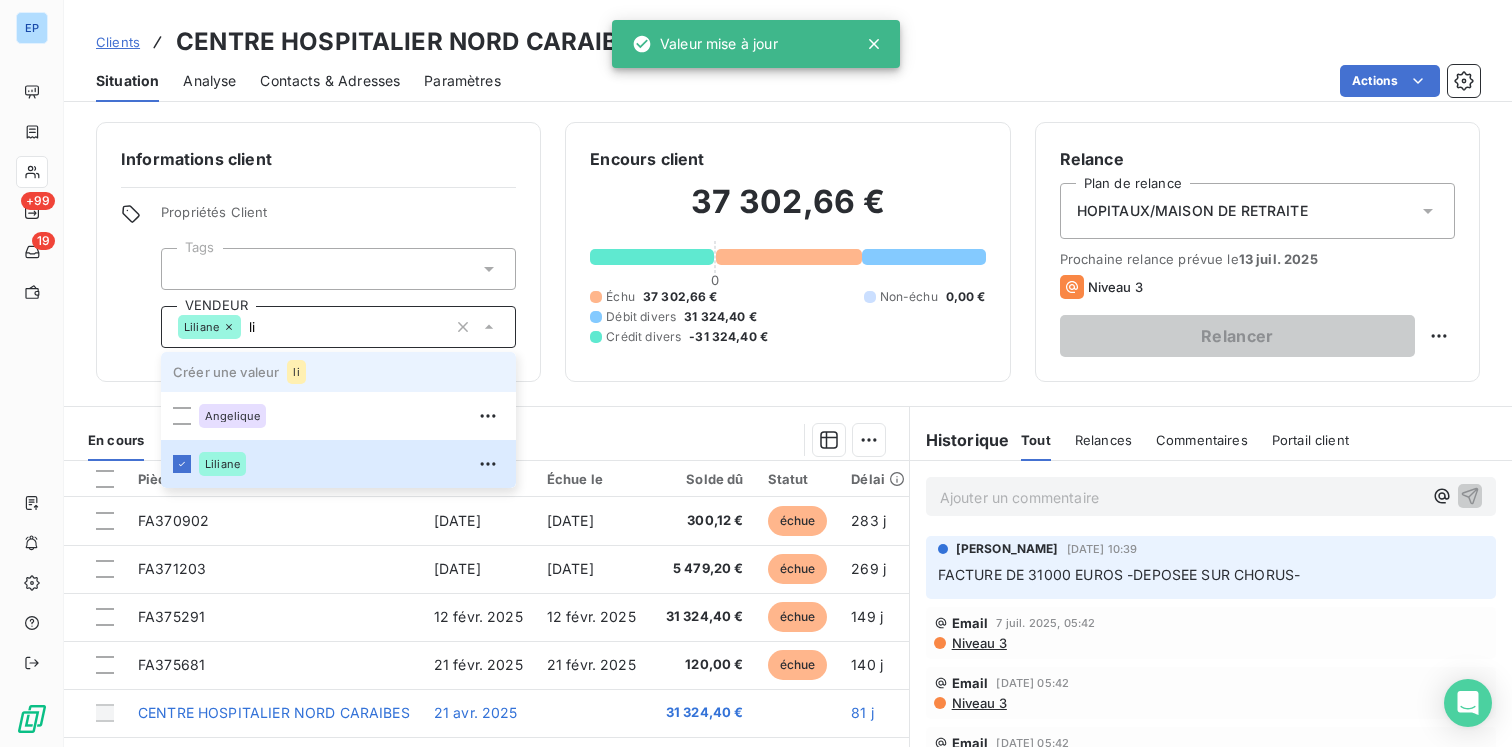 type on "l" 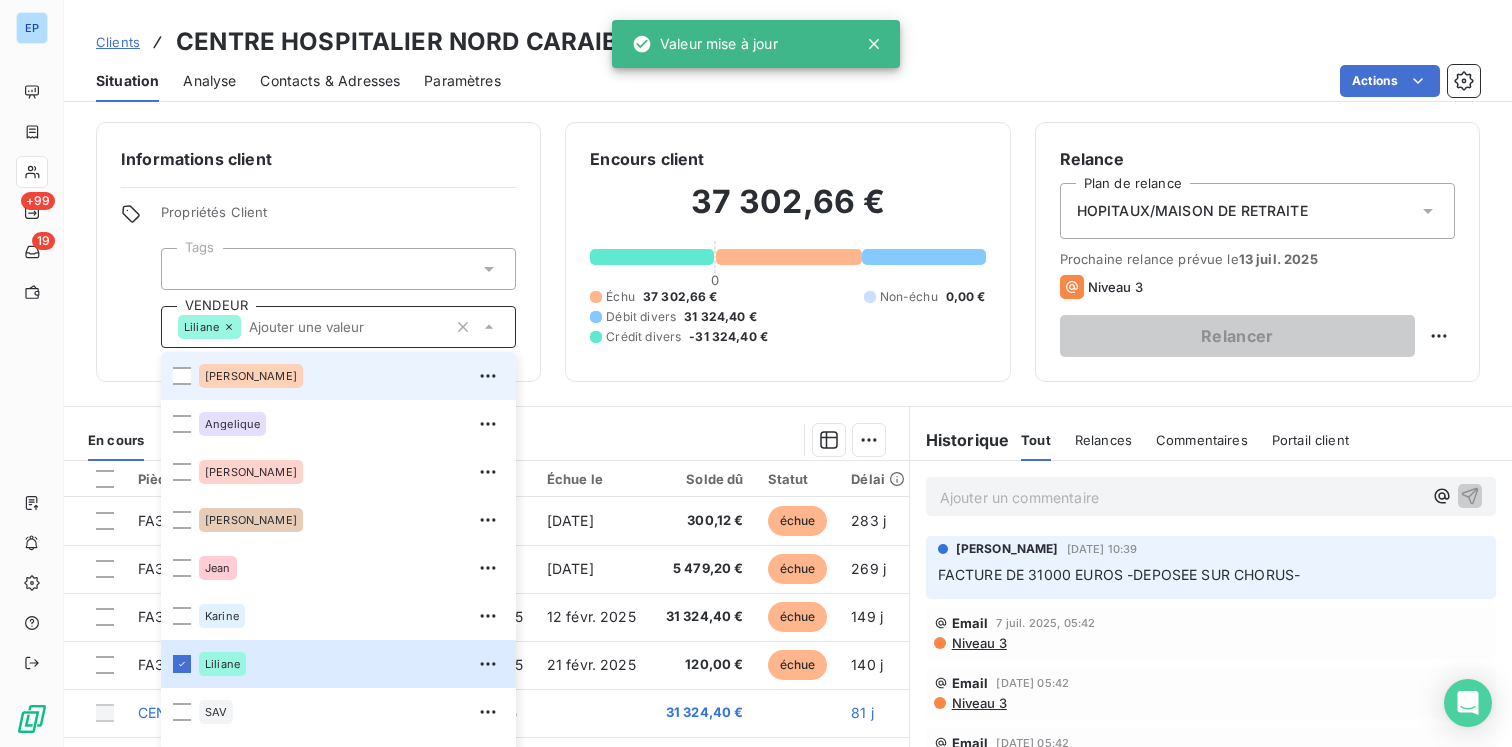 type 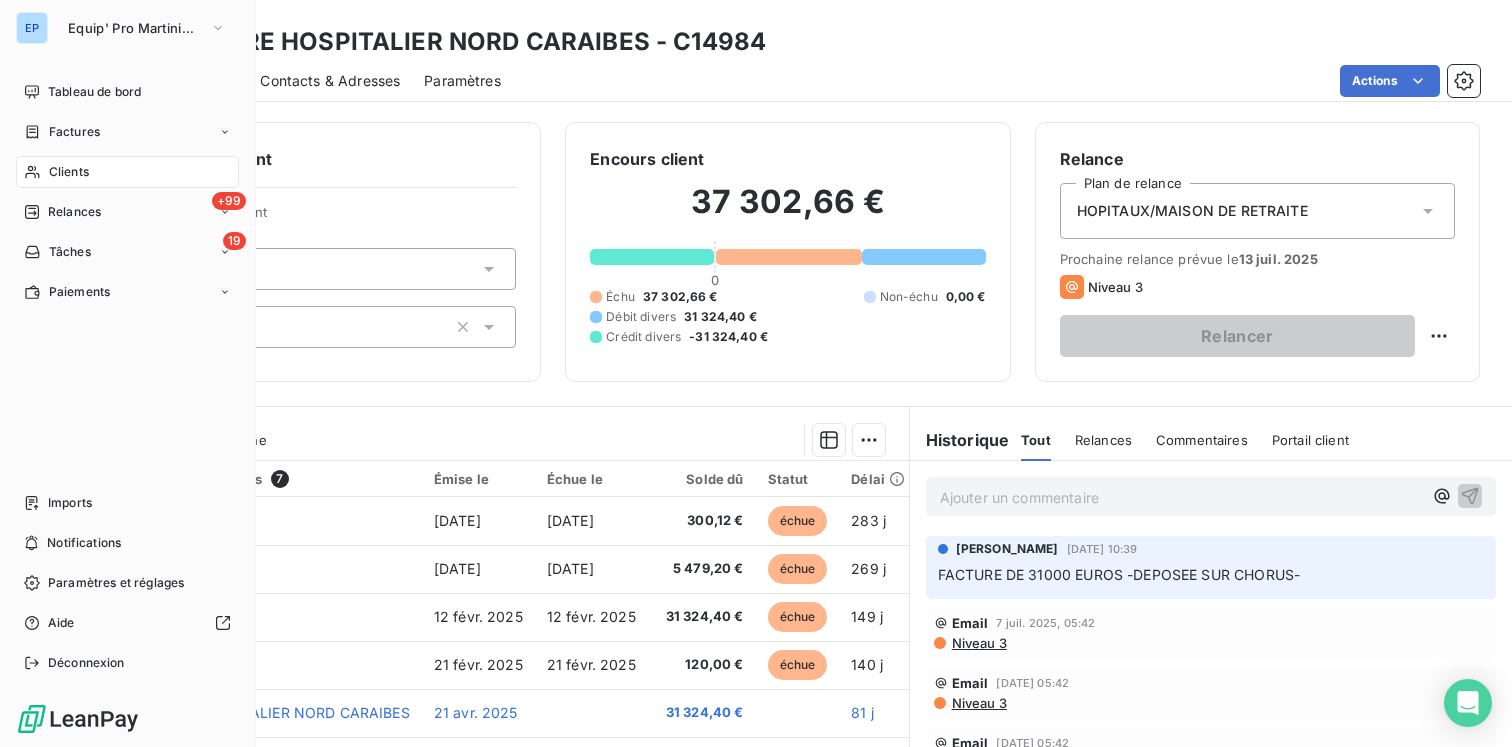 click on "Clients" at bounding box center (69, 172) 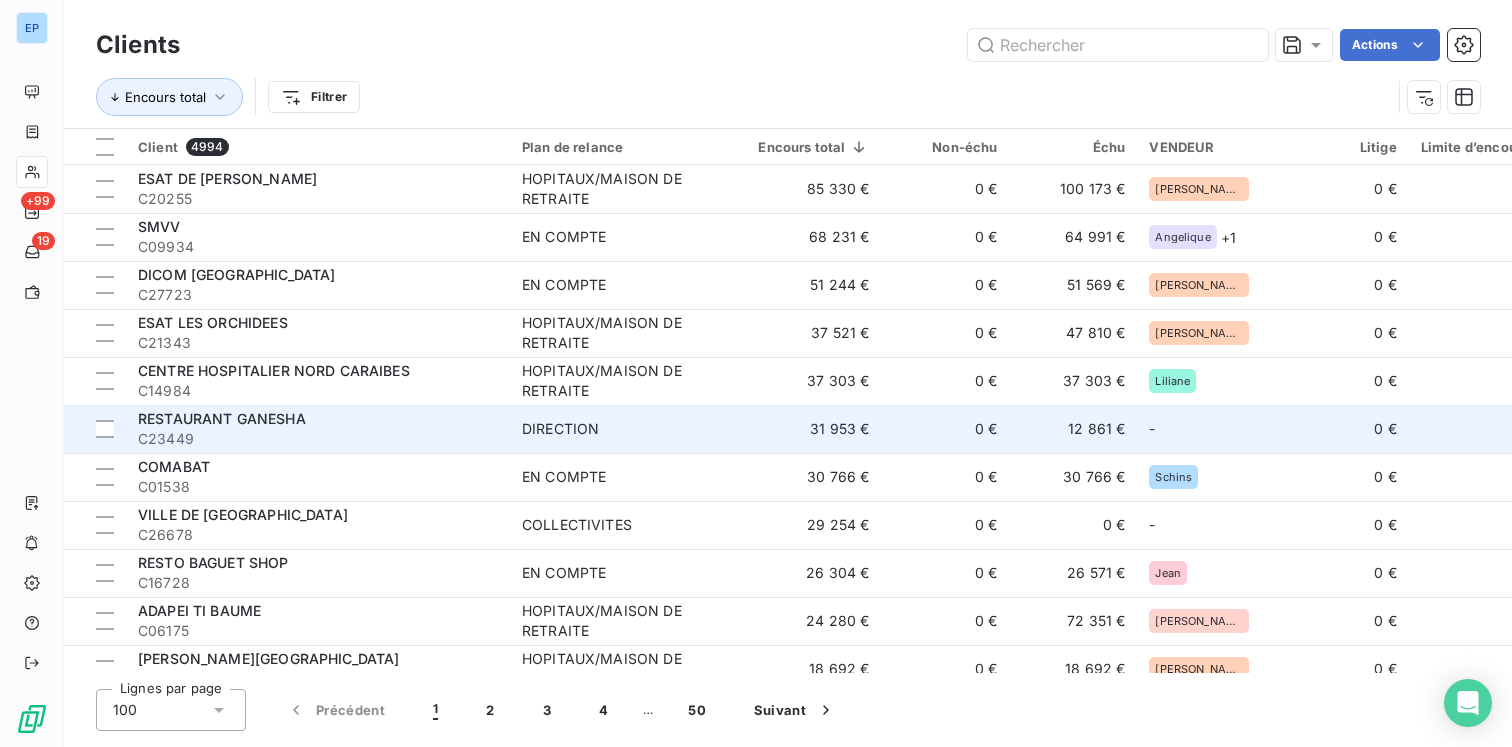 click on "RESTAURANT GANESHA" at bounding box center [318, 419] 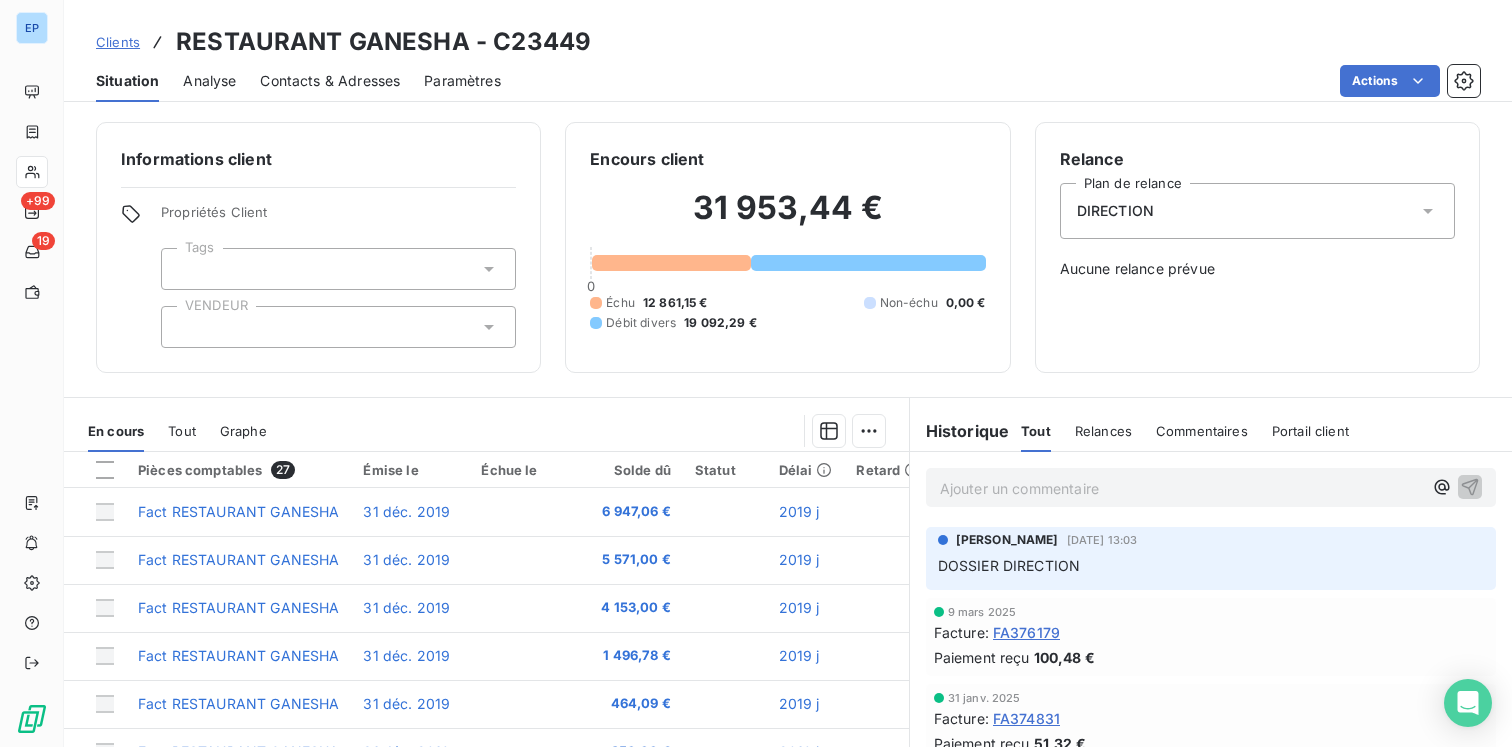 click at bounding box center (338, 327) 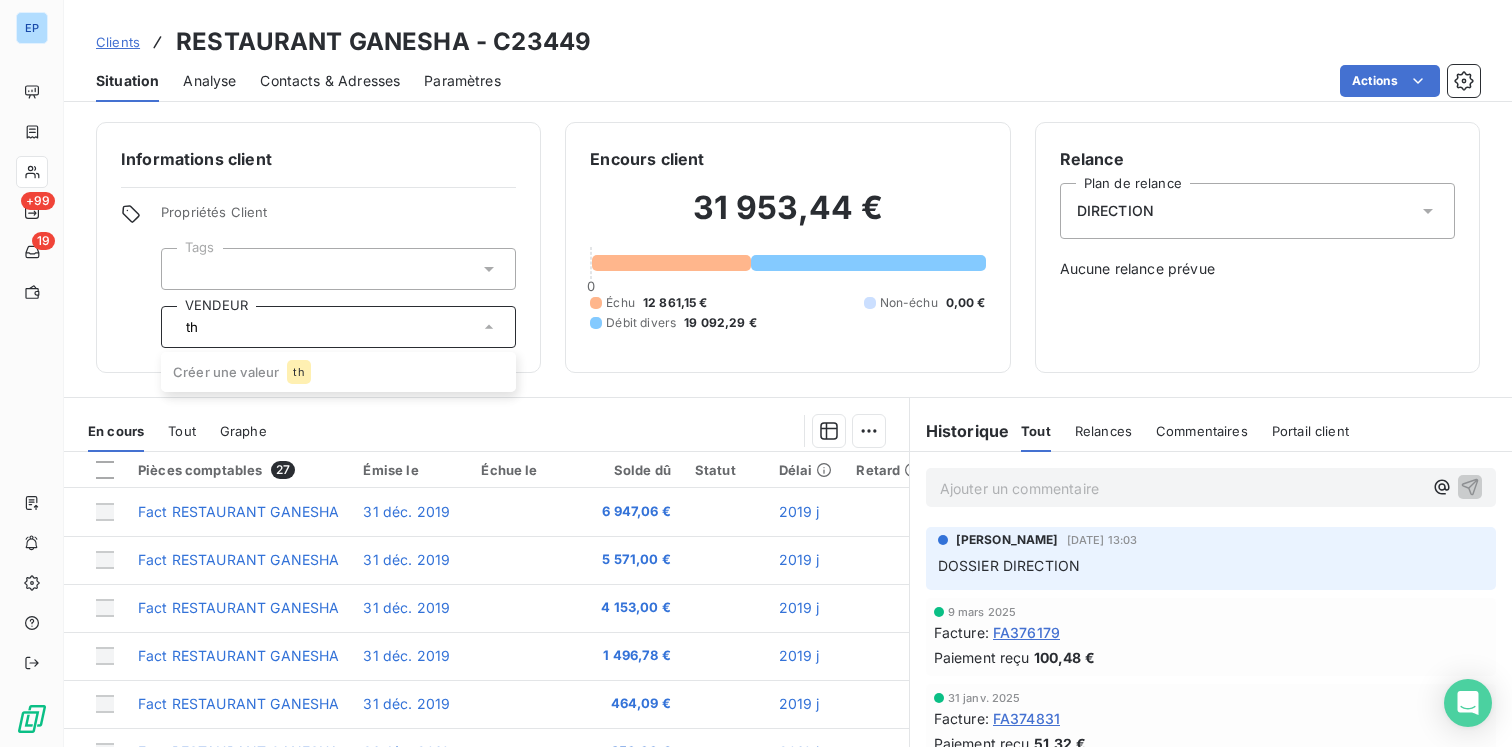type on "t" 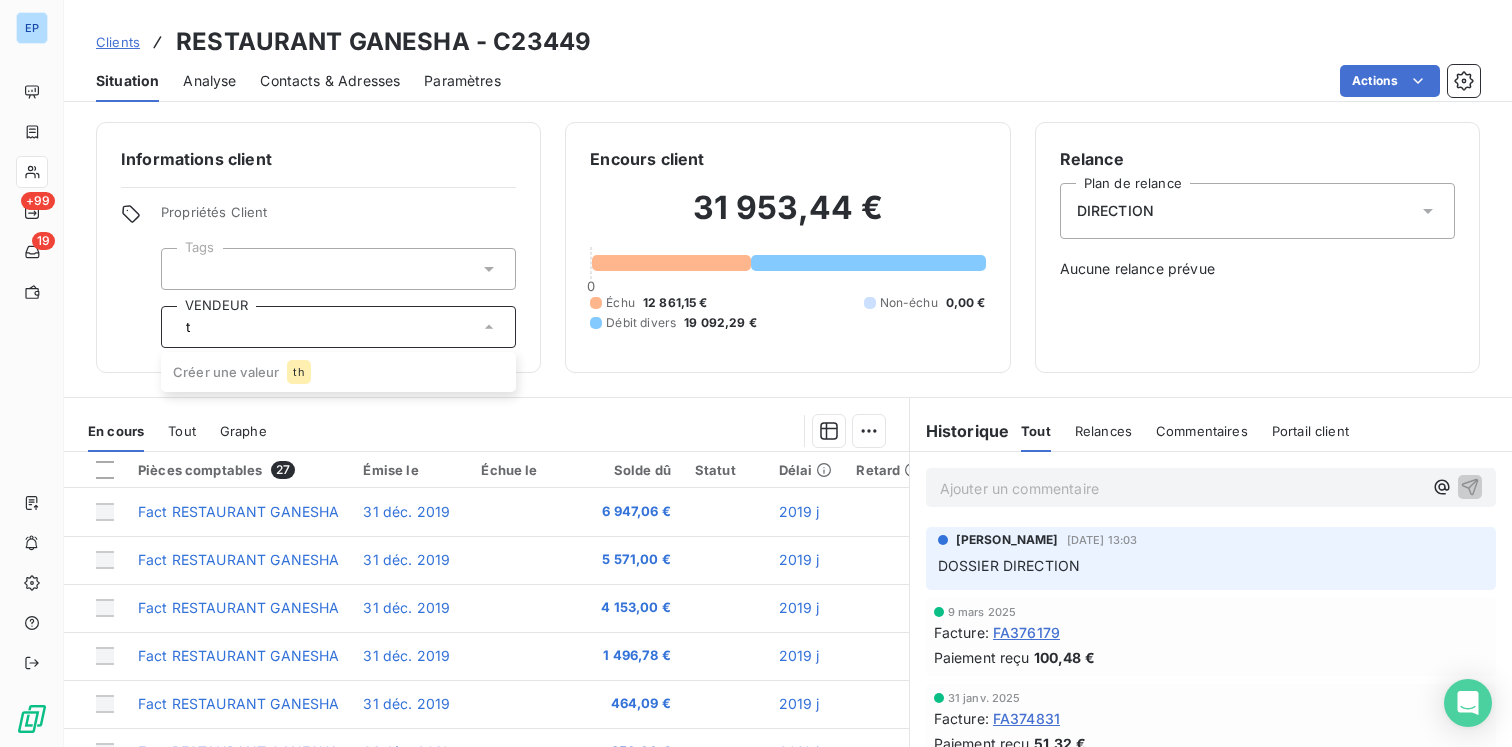 type 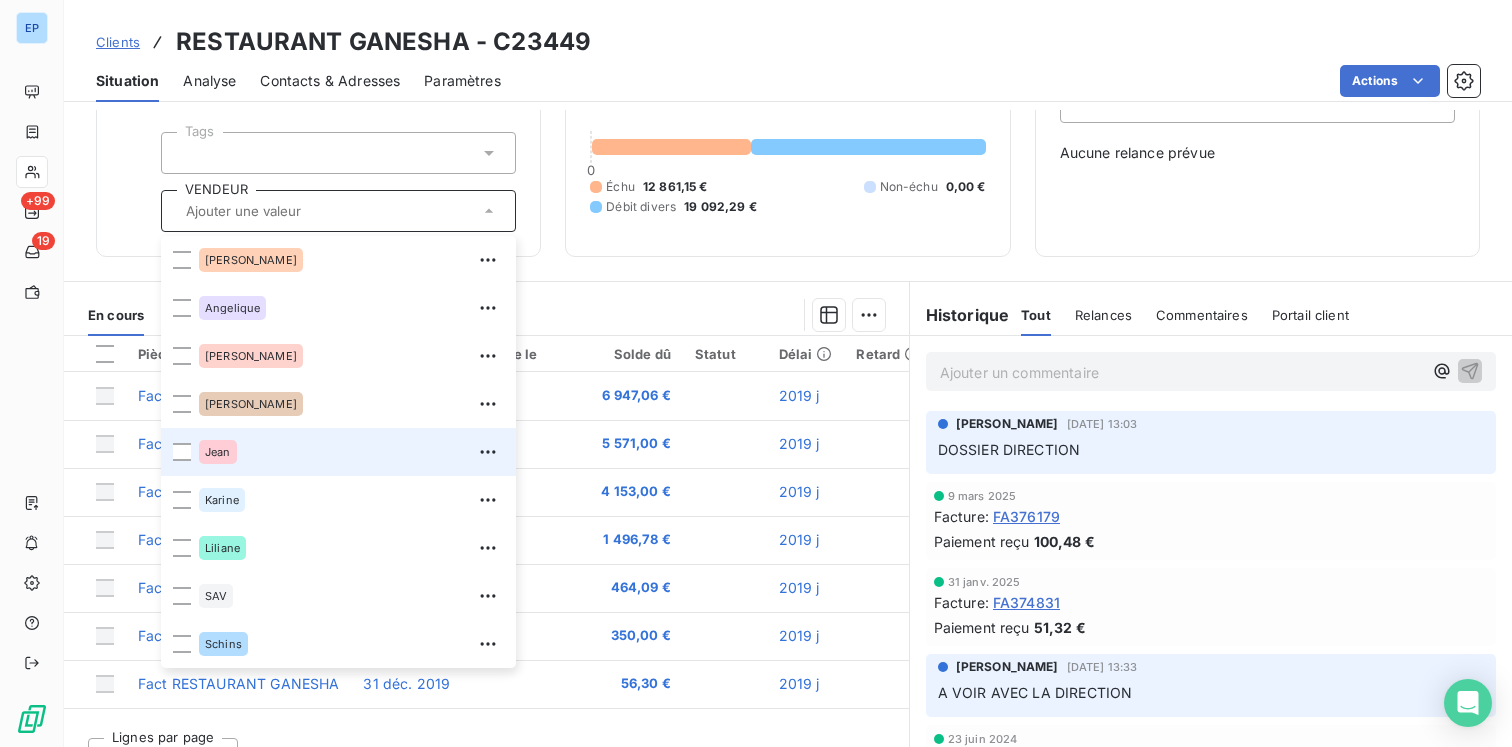 scroll, scrollTop: 150, scrollLeft: 0, axis: vertical 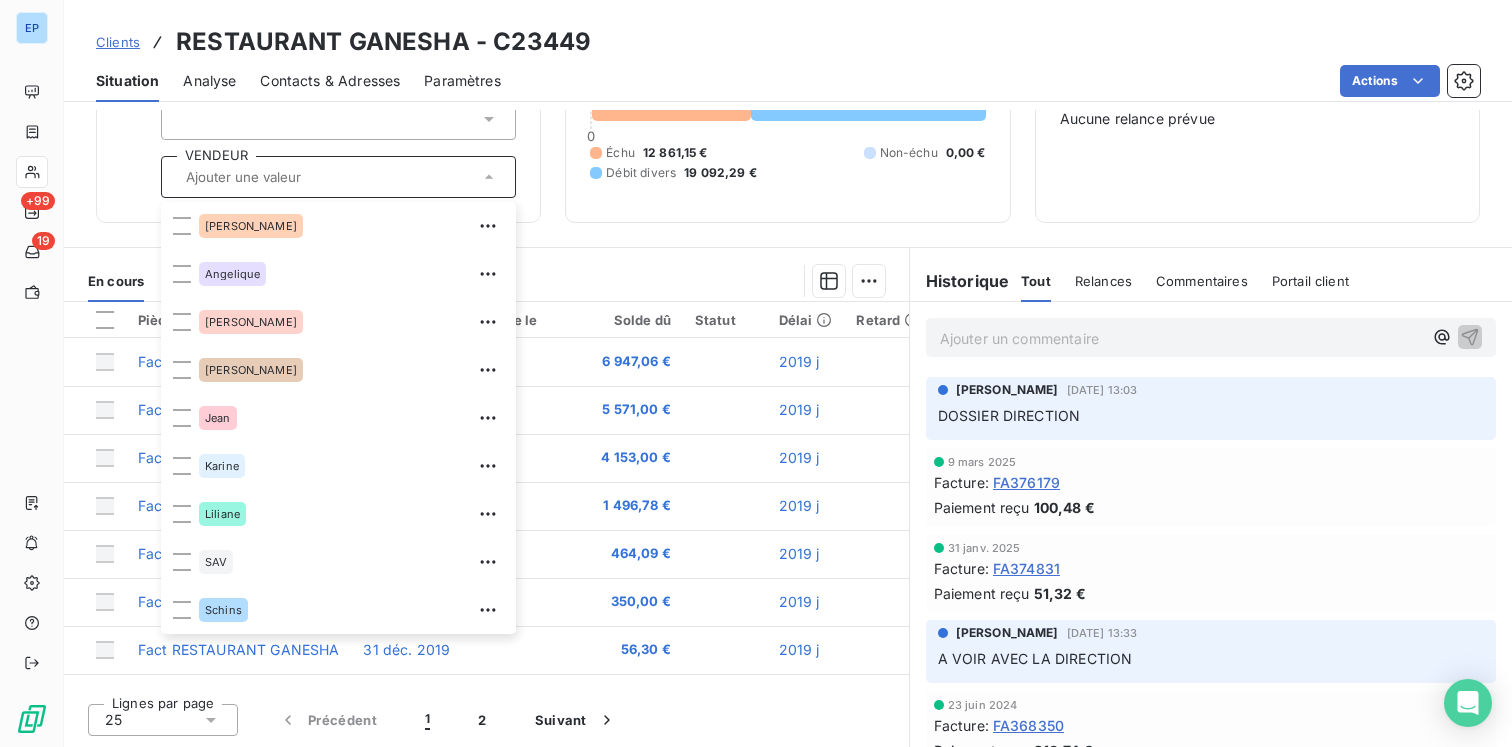 click on "Encours client   31 953,44 € 0 Échu 12 861,15 € Non-échu 0,00 €   Débit divers 19 092,29 €" at bounding box center (787, 97) 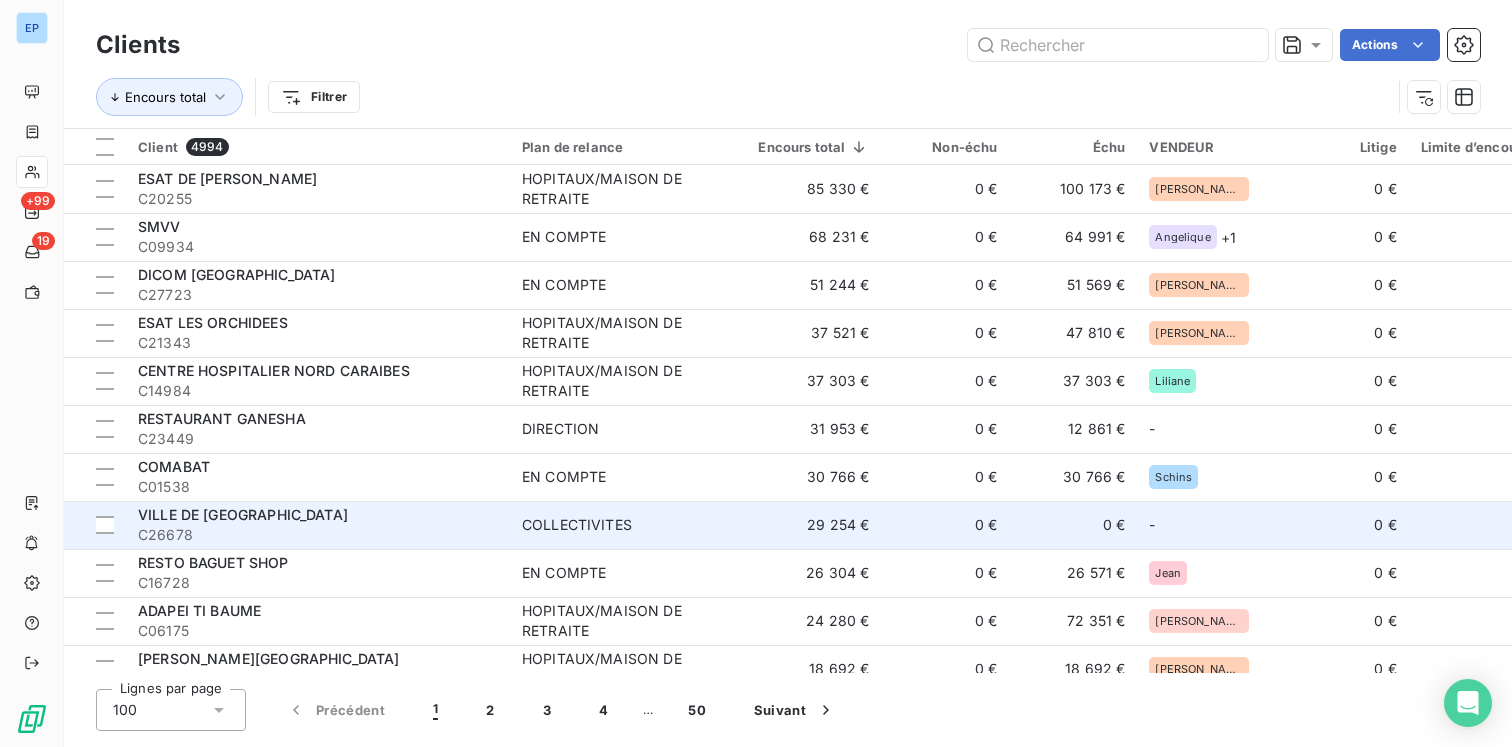 click on "VILLE DE [GEOGRAPHIC_DATA]" at bounding box center (318, 515) 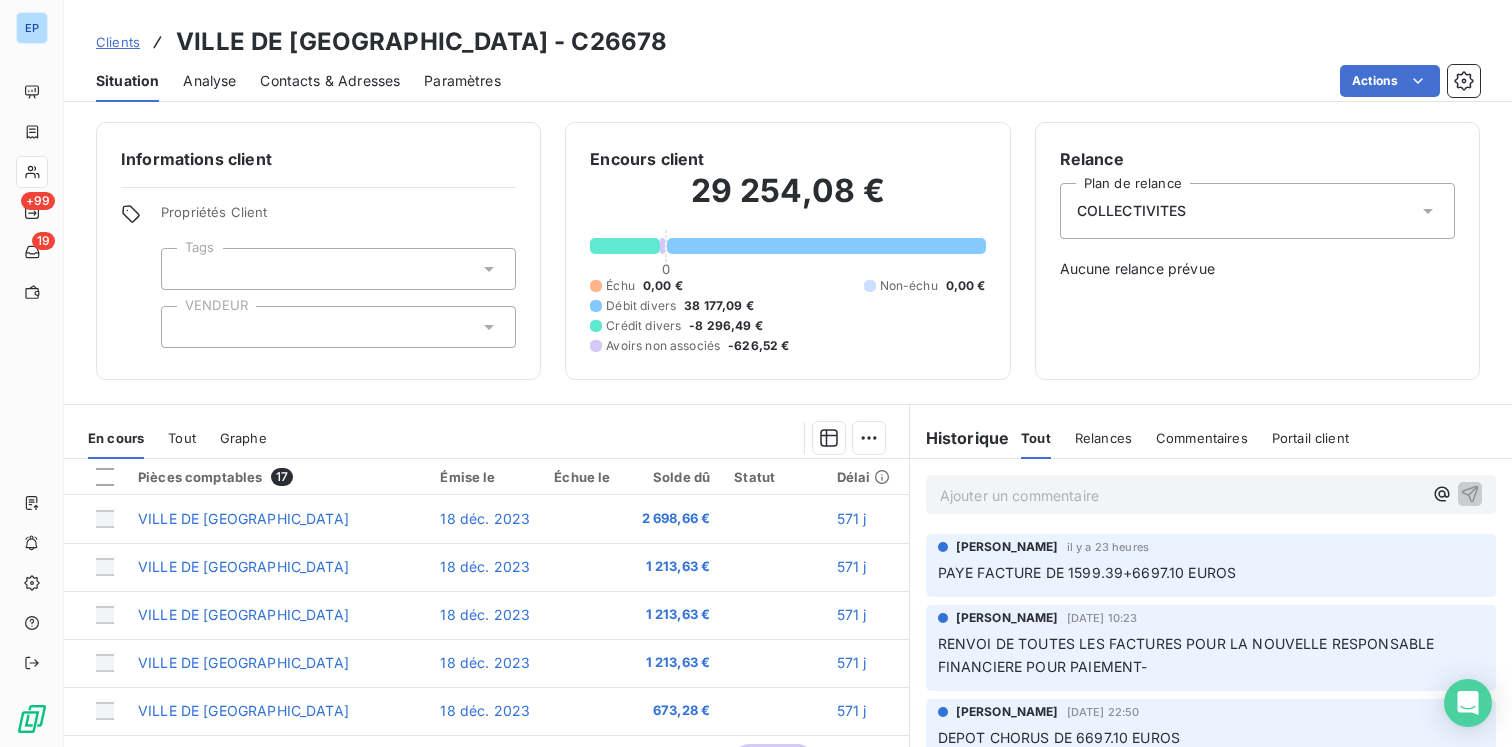 scroll, scrollTop: 475, scrollLeft: 0, axis: vertical 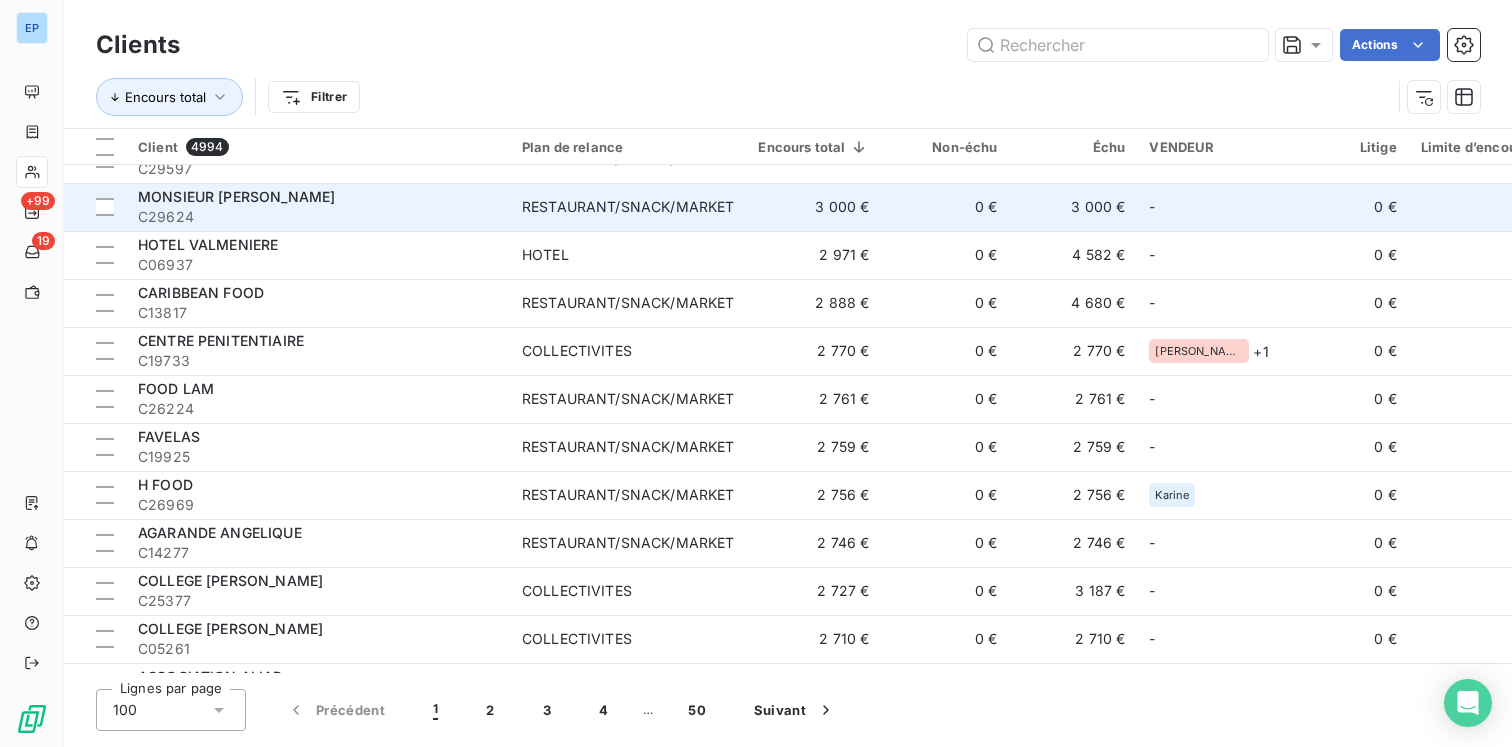 click on "C29624" at bounding box center [318, 217] 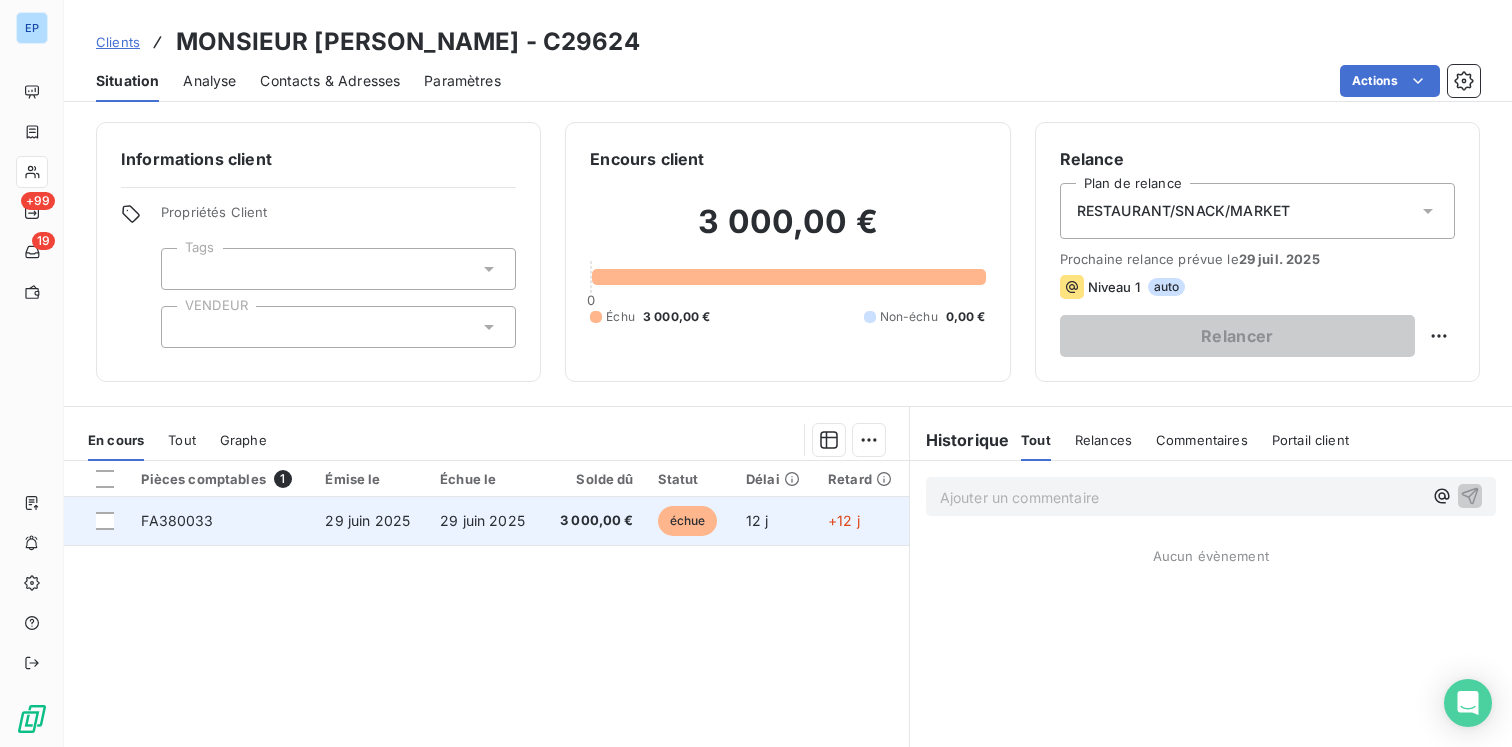 click on "FA380033" at bounding box center [221, 521] 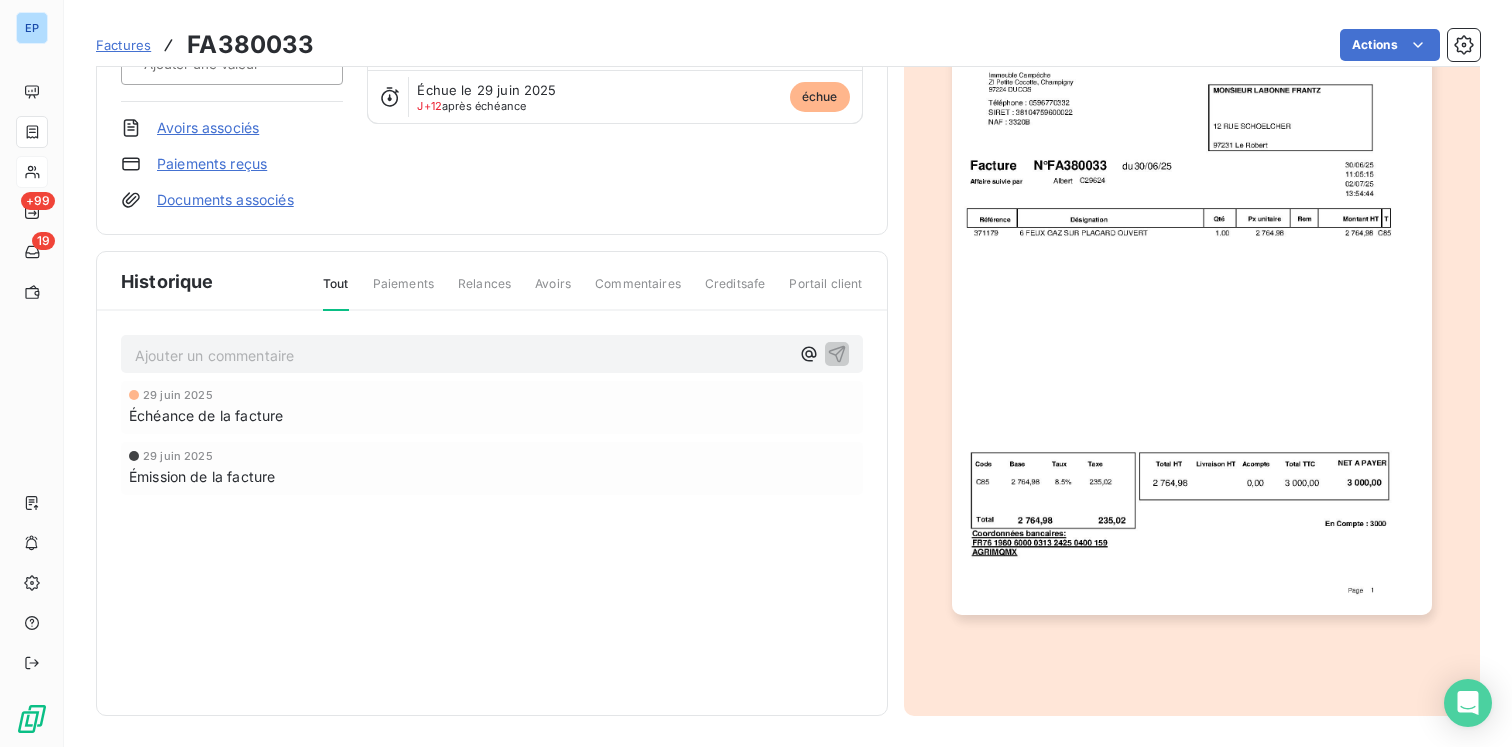 scroll, scrollTop: 0, scrollLeft: 0, axis: both 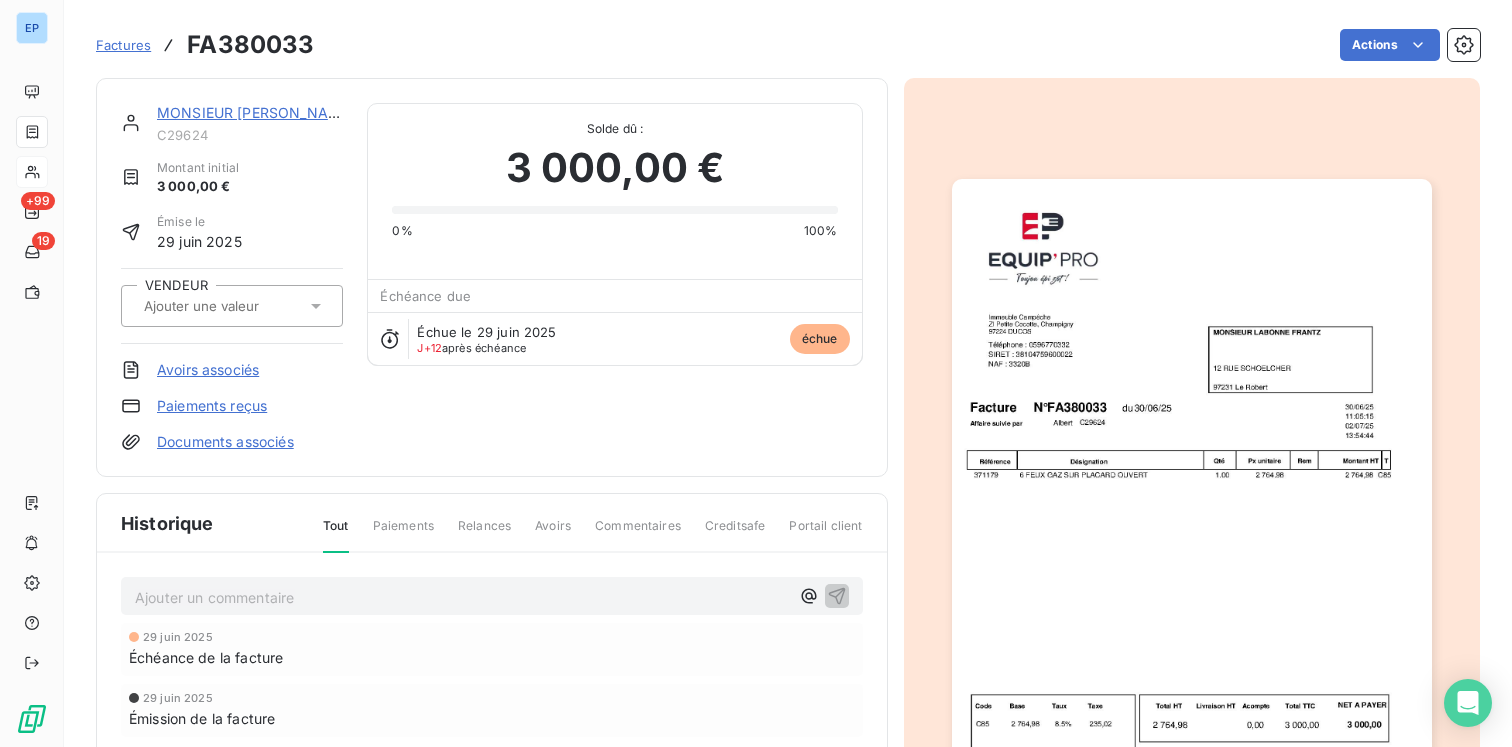 click at bounding box center (222, 306) 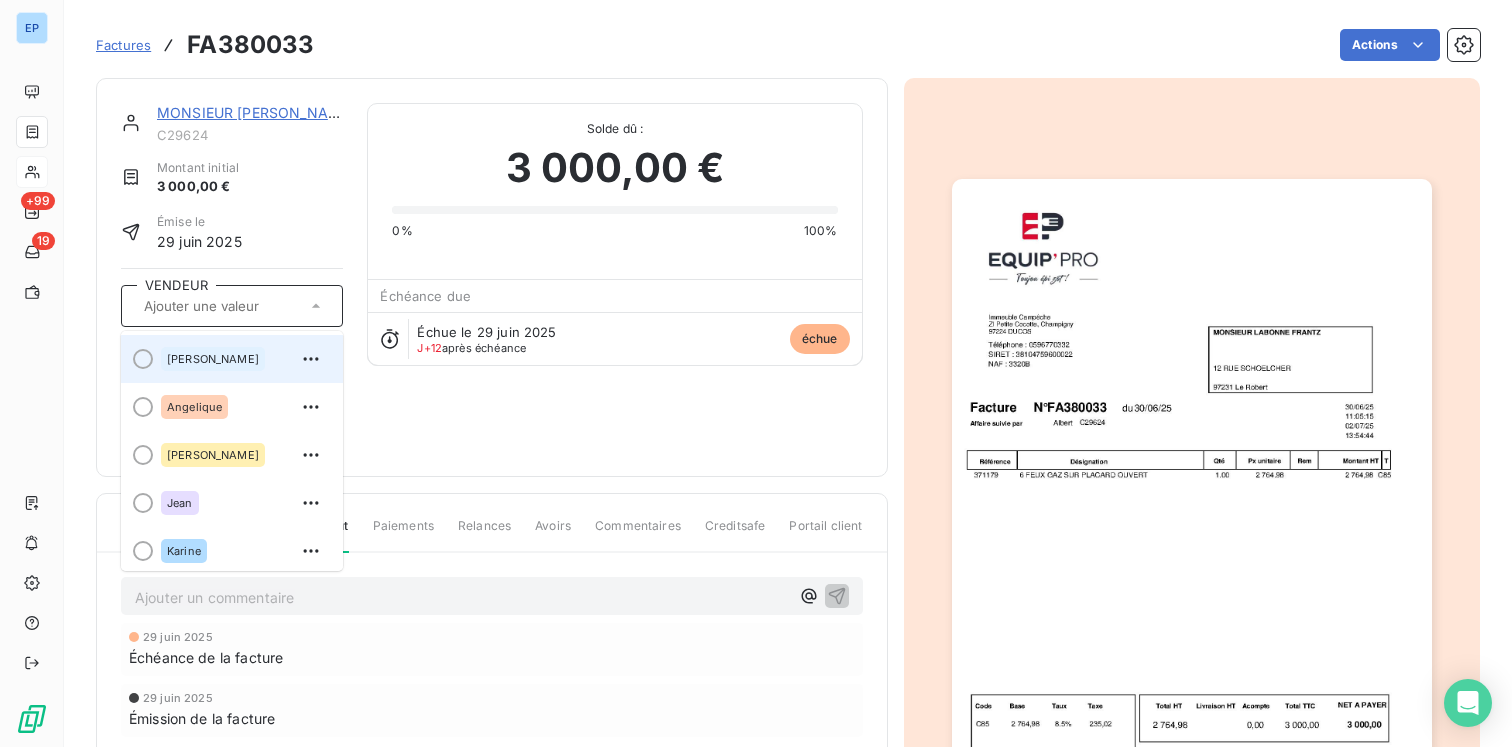click on "[PERSON_NAME]" at bounding box center (244, 359) 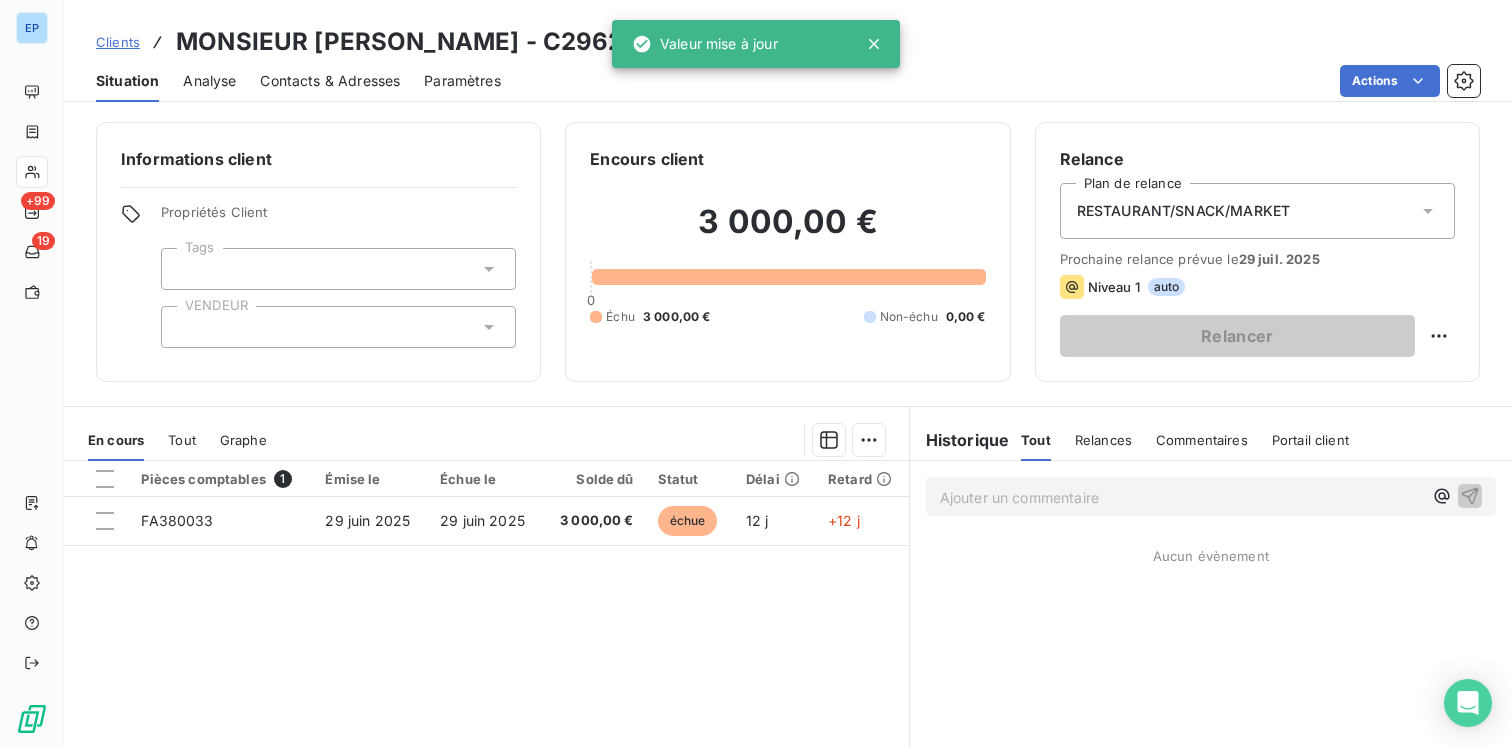 click on "Informations client Propriétés Client Tags VENDEUR" at bounding box center [318, 252] 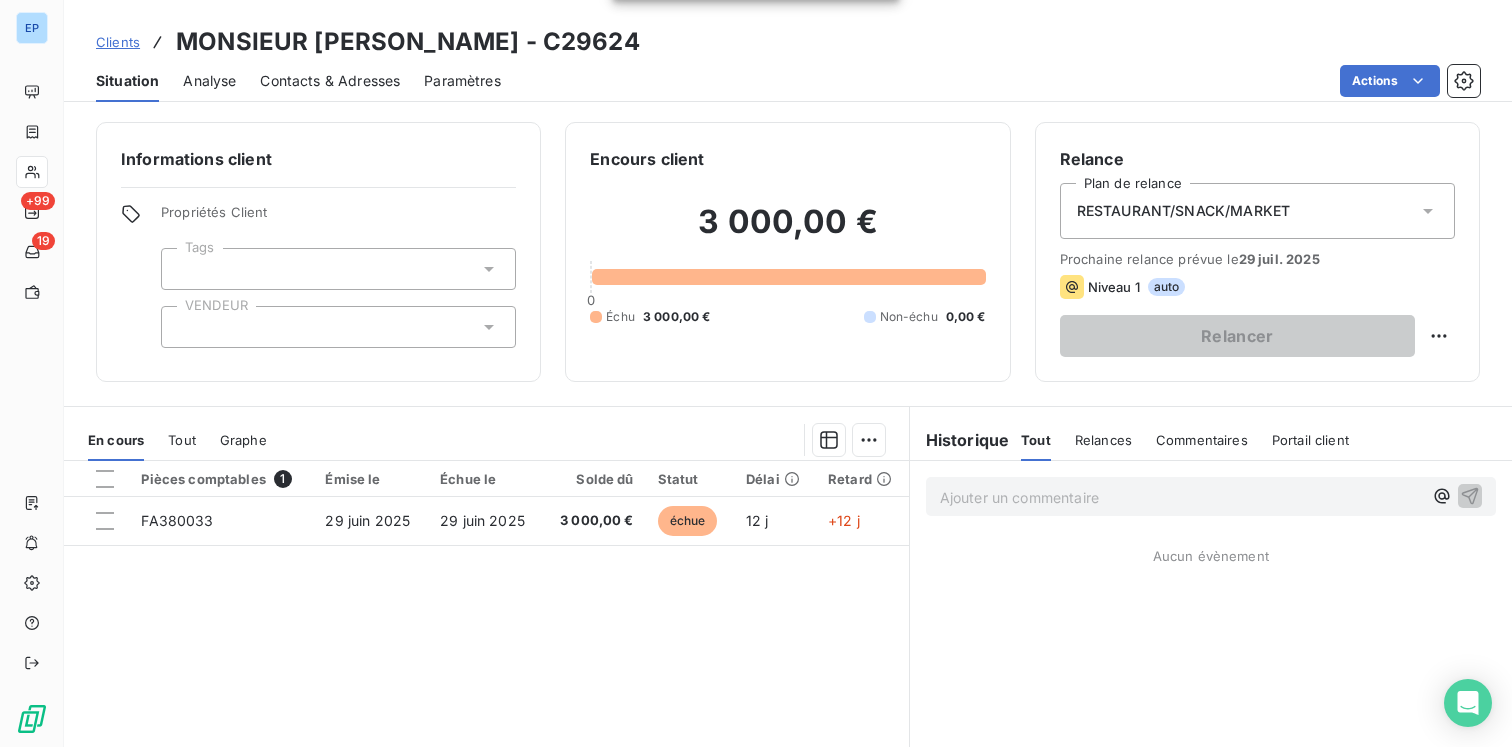 click at bounding box center [338, 327] 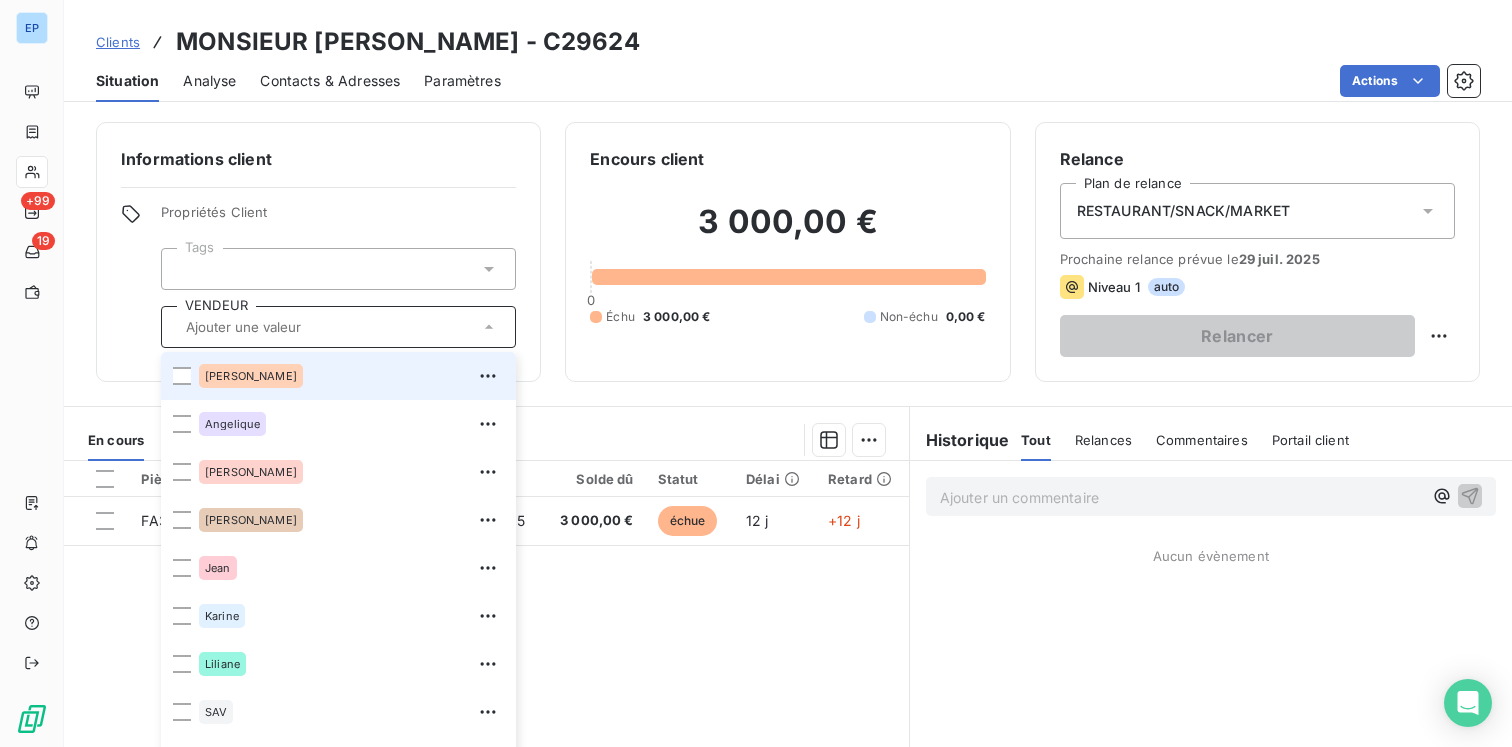click on "[PERSON_NAME]" at bounding box center [351, 376] 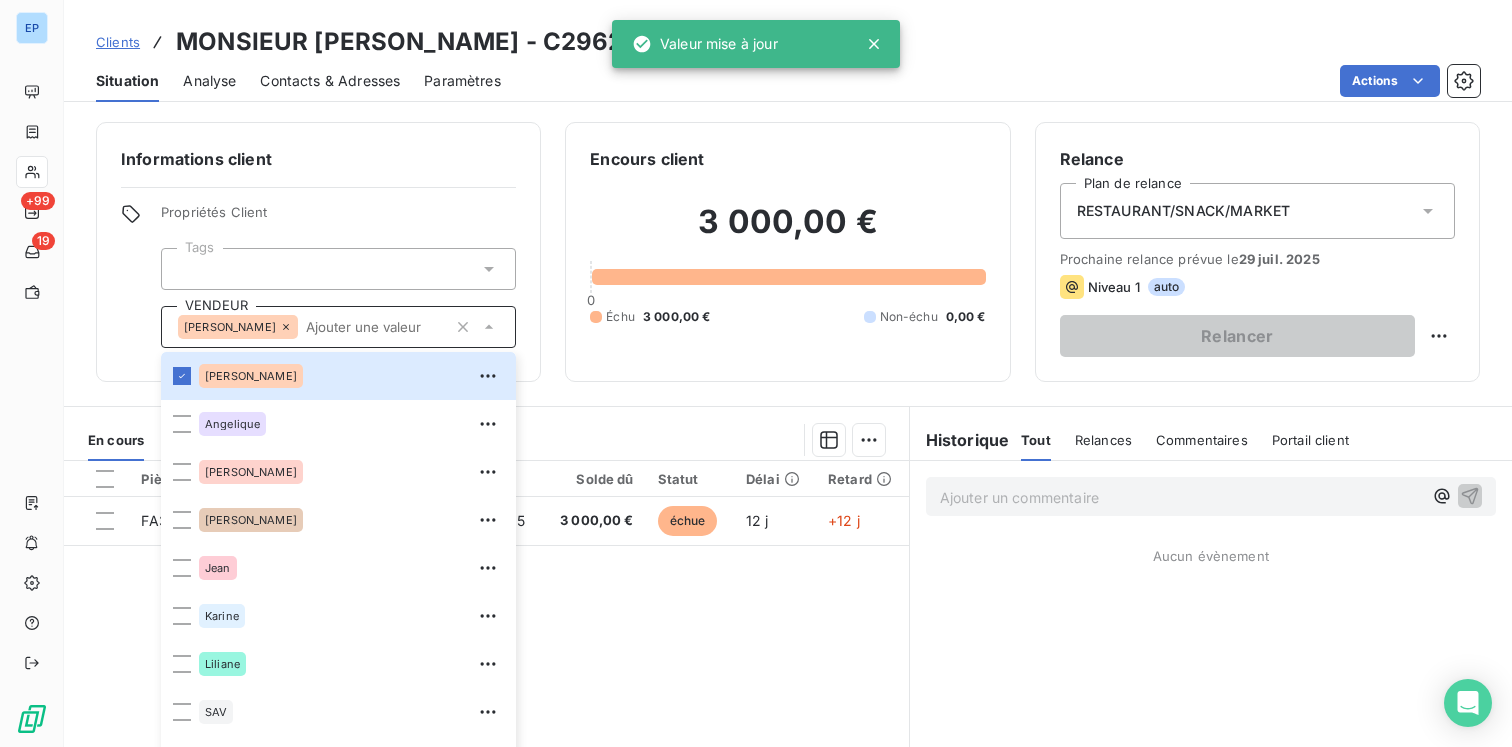 click on "Informations client Propriétés Client Tags VENDEUR [PERSON_NAME] [PERSON_NAME] SAV Schins Encours client   3 000,00 € 0 Échu 3 000,00 € Non-échu 0,00 €   Relance Plan de relance RESTAURANT/SNACK/MARKET Prochaine relance prévue le  [DATE] Niveau 1 auto Relancer" at bounding box center [788, 252] 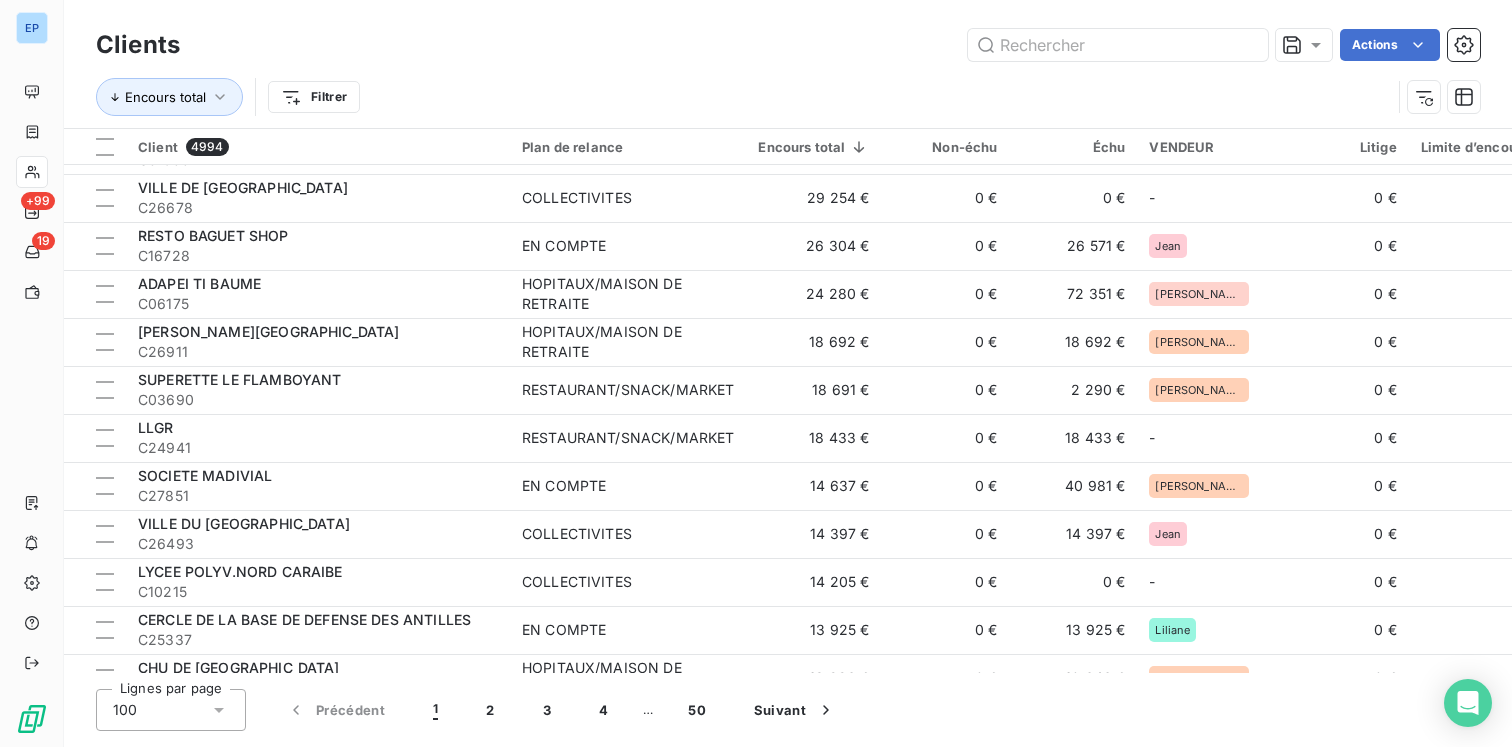 scroll, scrollTop: 331, scrollLeft: 0, axis: vertical 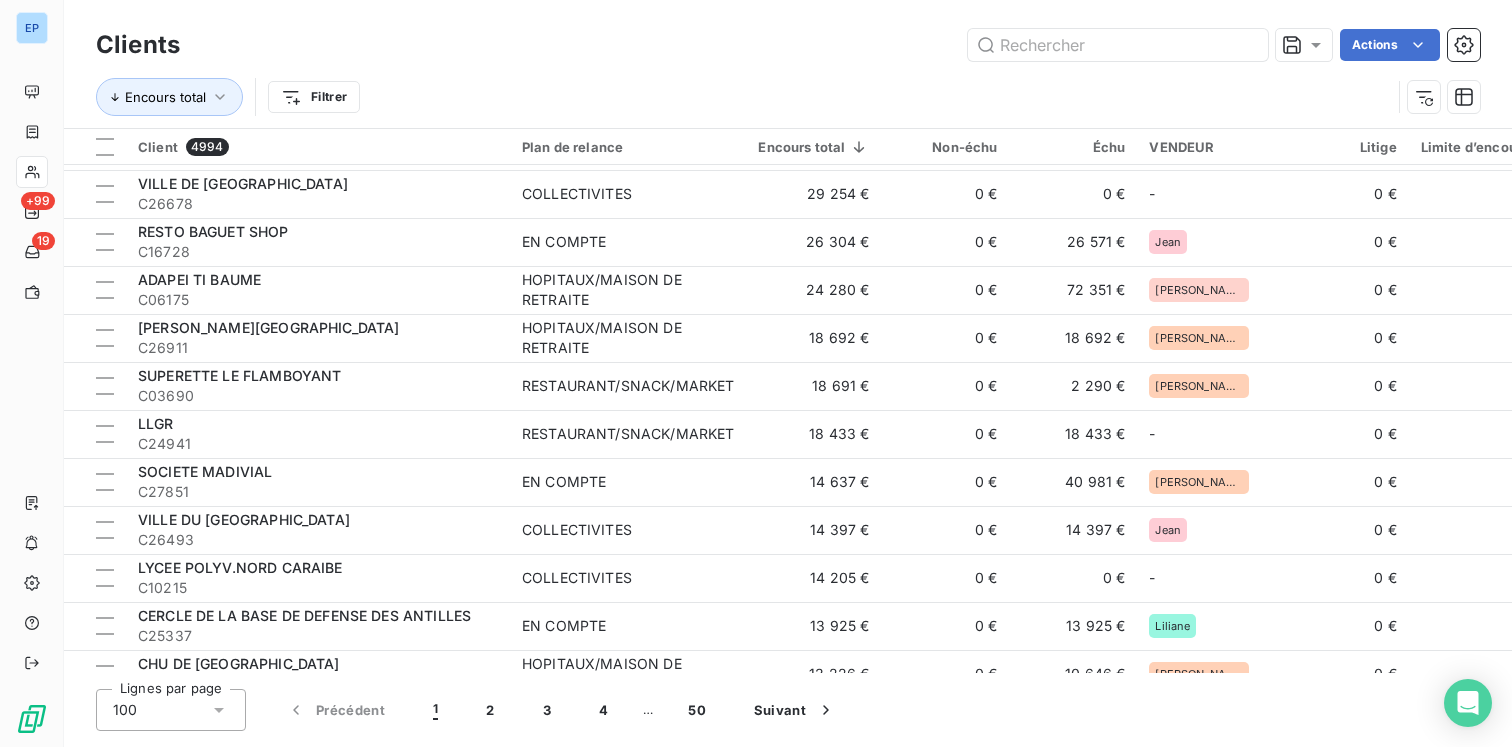 click on "C24941" at bounding box center (318, 444) 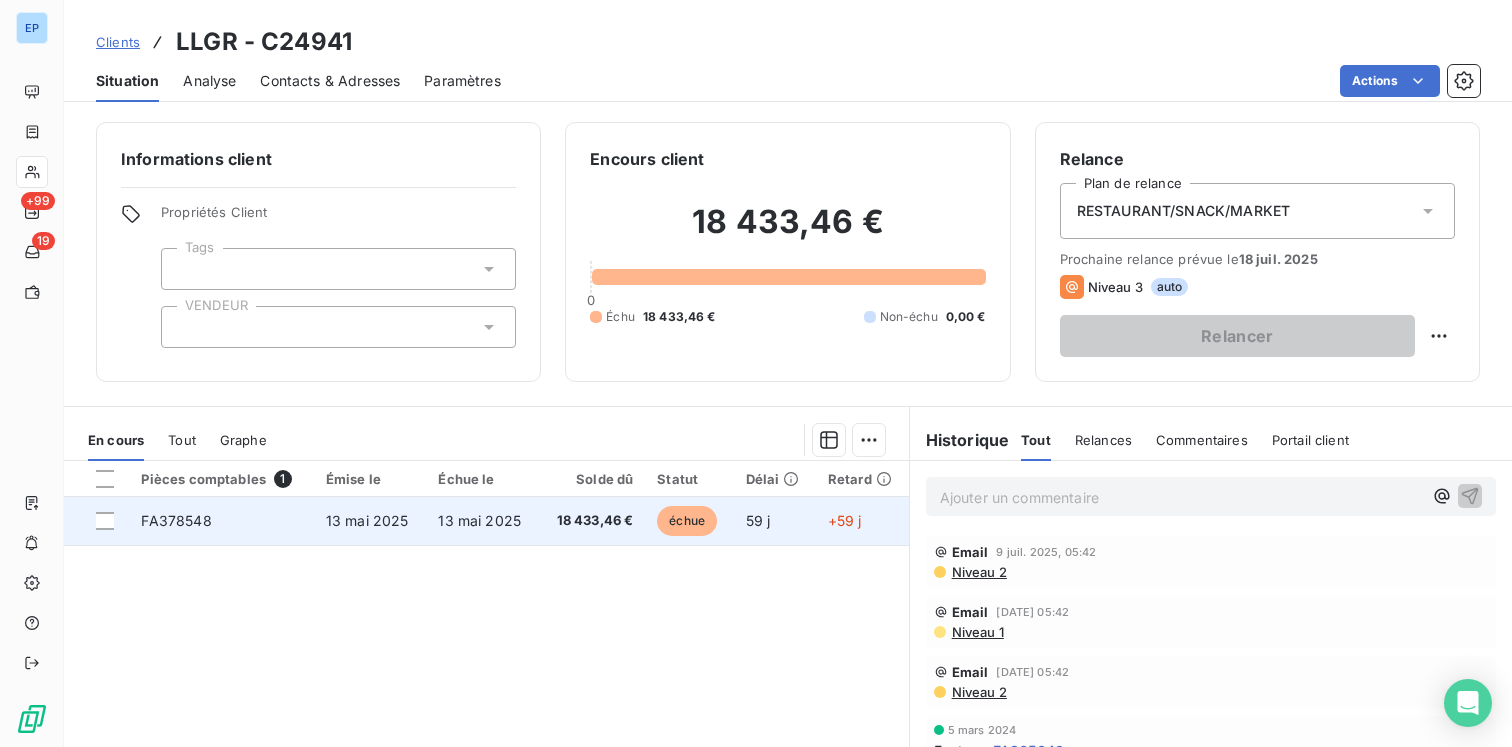 click on "FA378548" at bounding box center (221, 521) 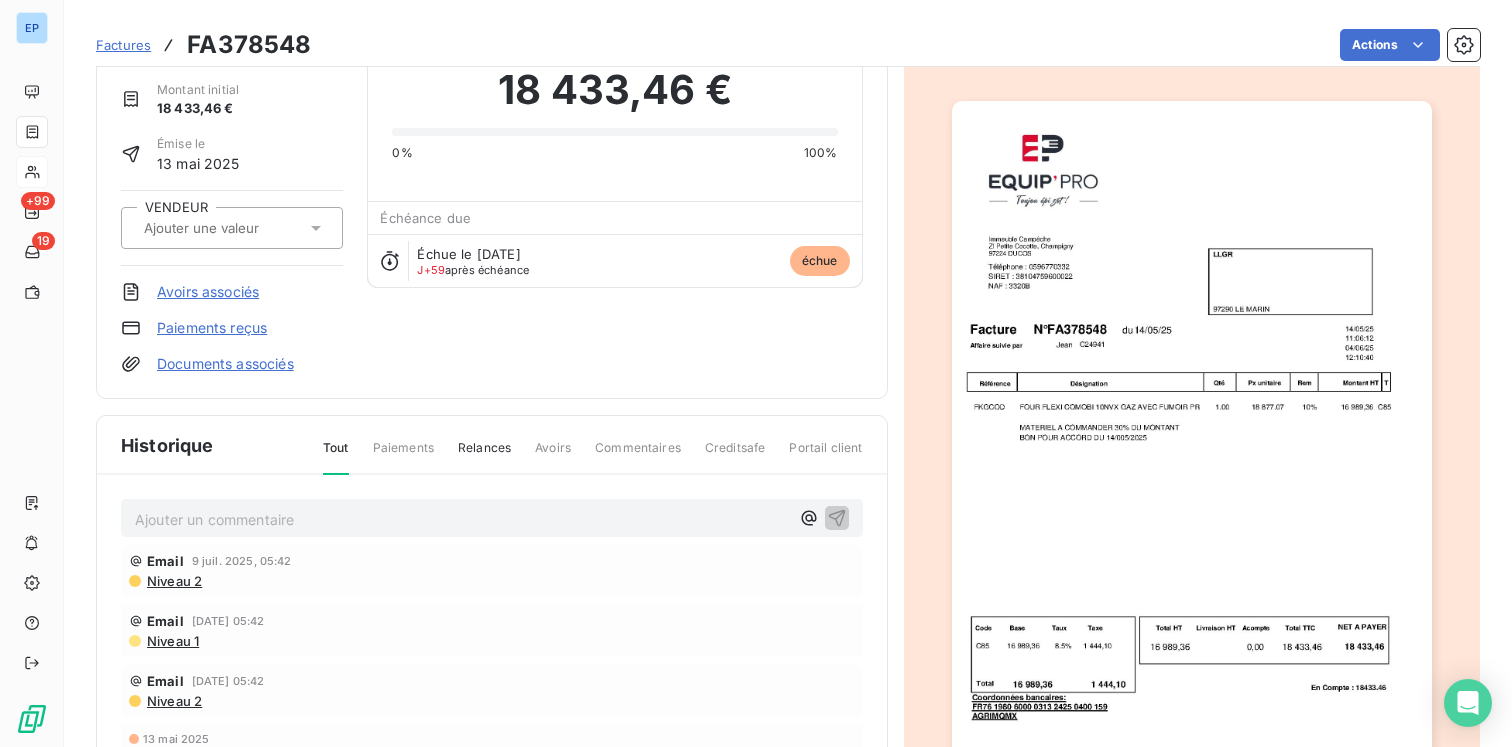 scroll, scrollTop: 0, scrollLeft: 0, axis: both 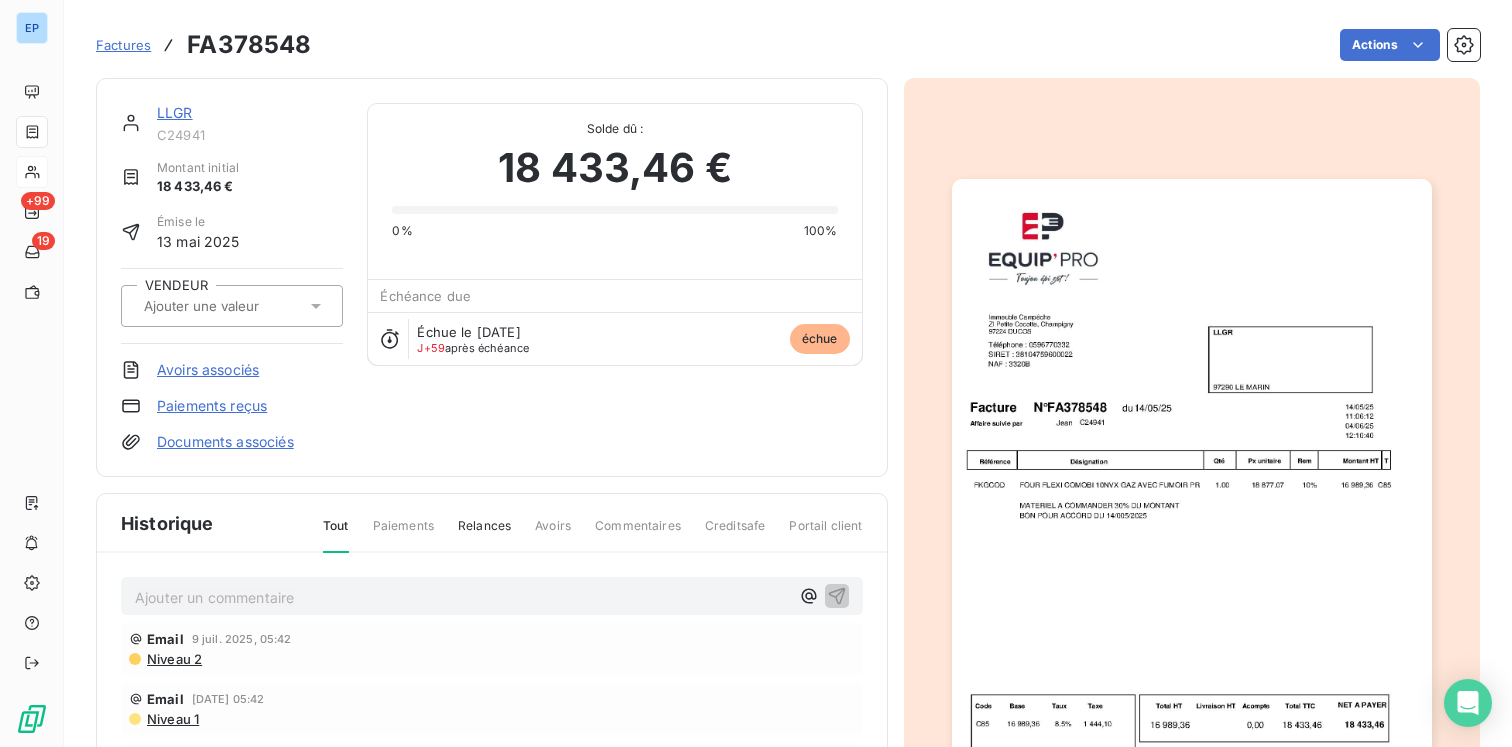 click 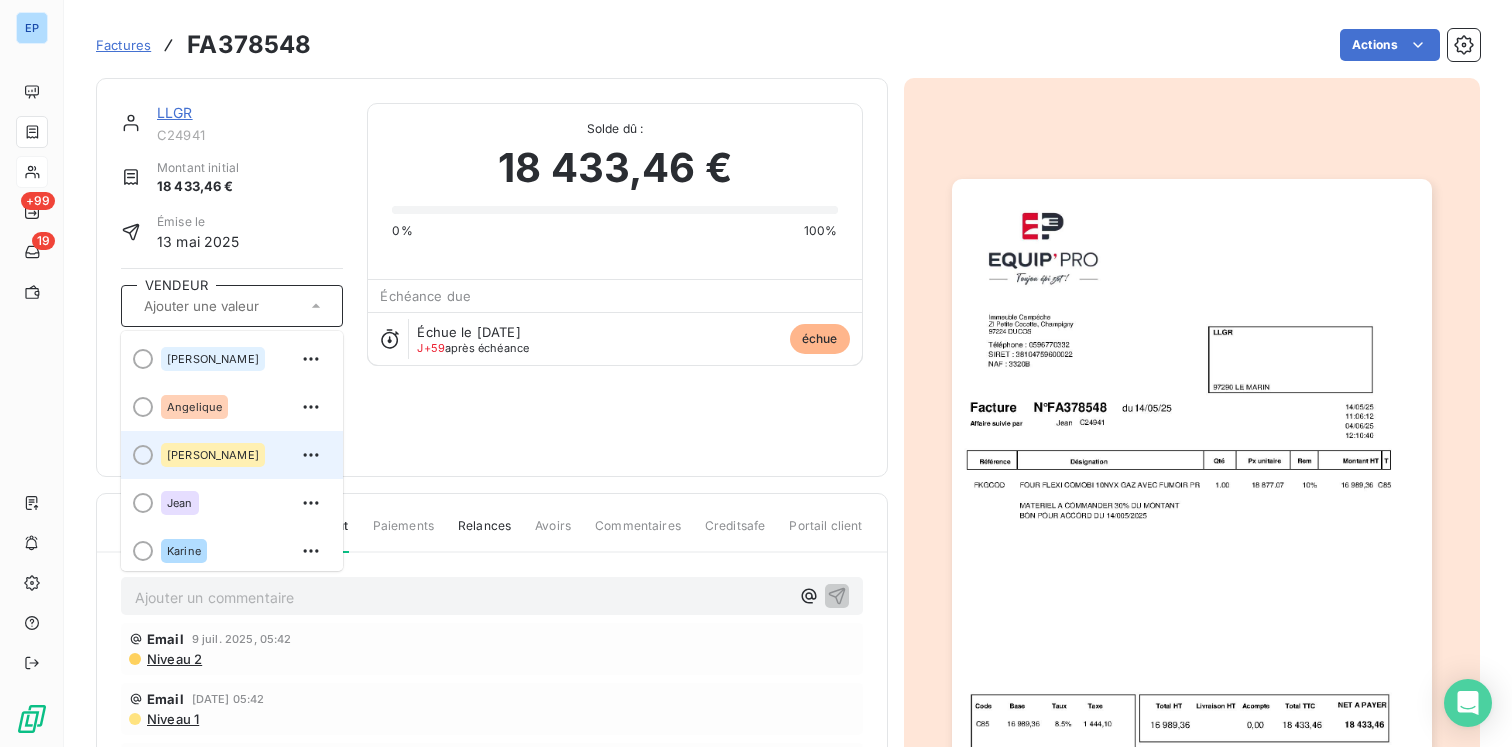 scroll, scrollTop: 104, scrollLeft: 0, axis: vertical 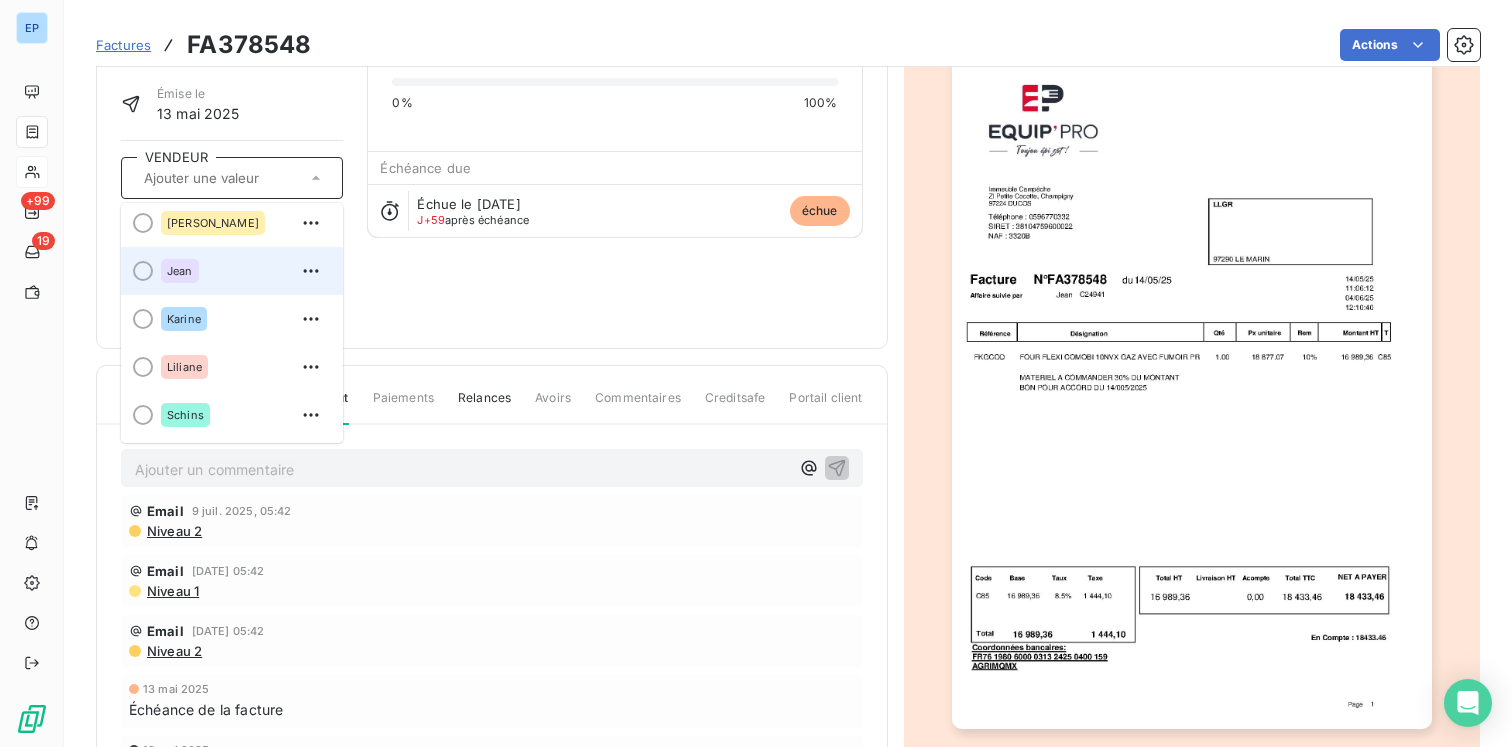 click on "Jean" at bounding box center (232, 271) 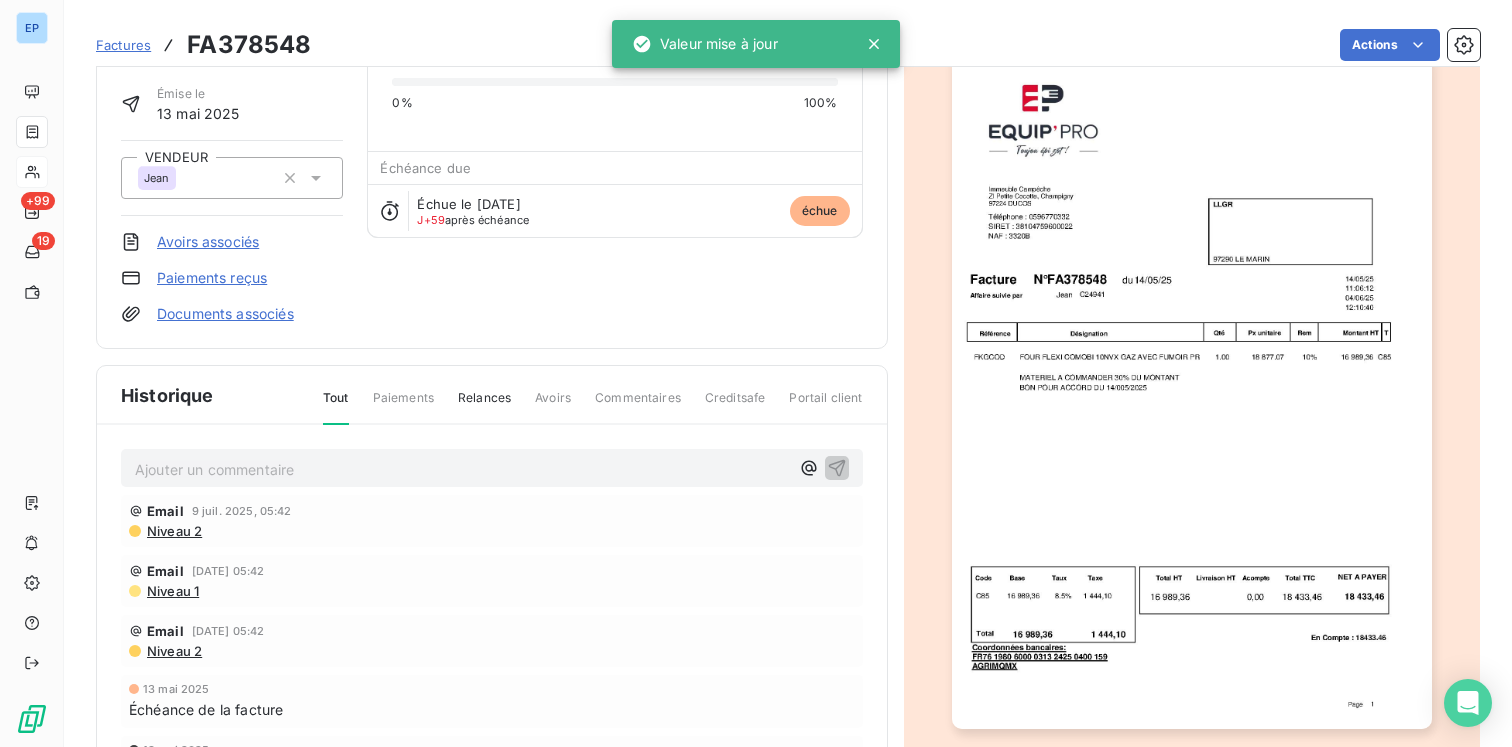 click on "Factures" at bounding box center (123, 45) 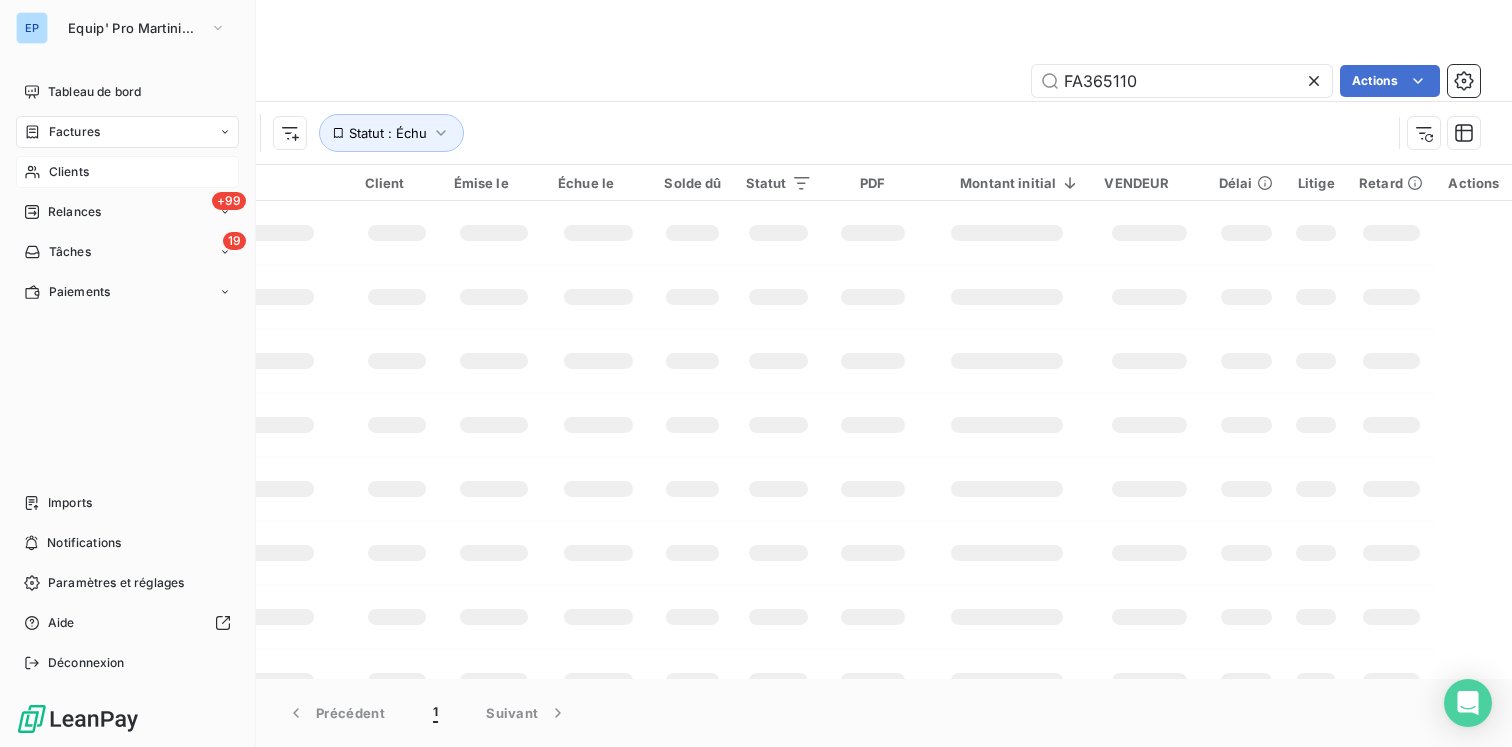 click on "Clients" at bounding box center [69, 172] 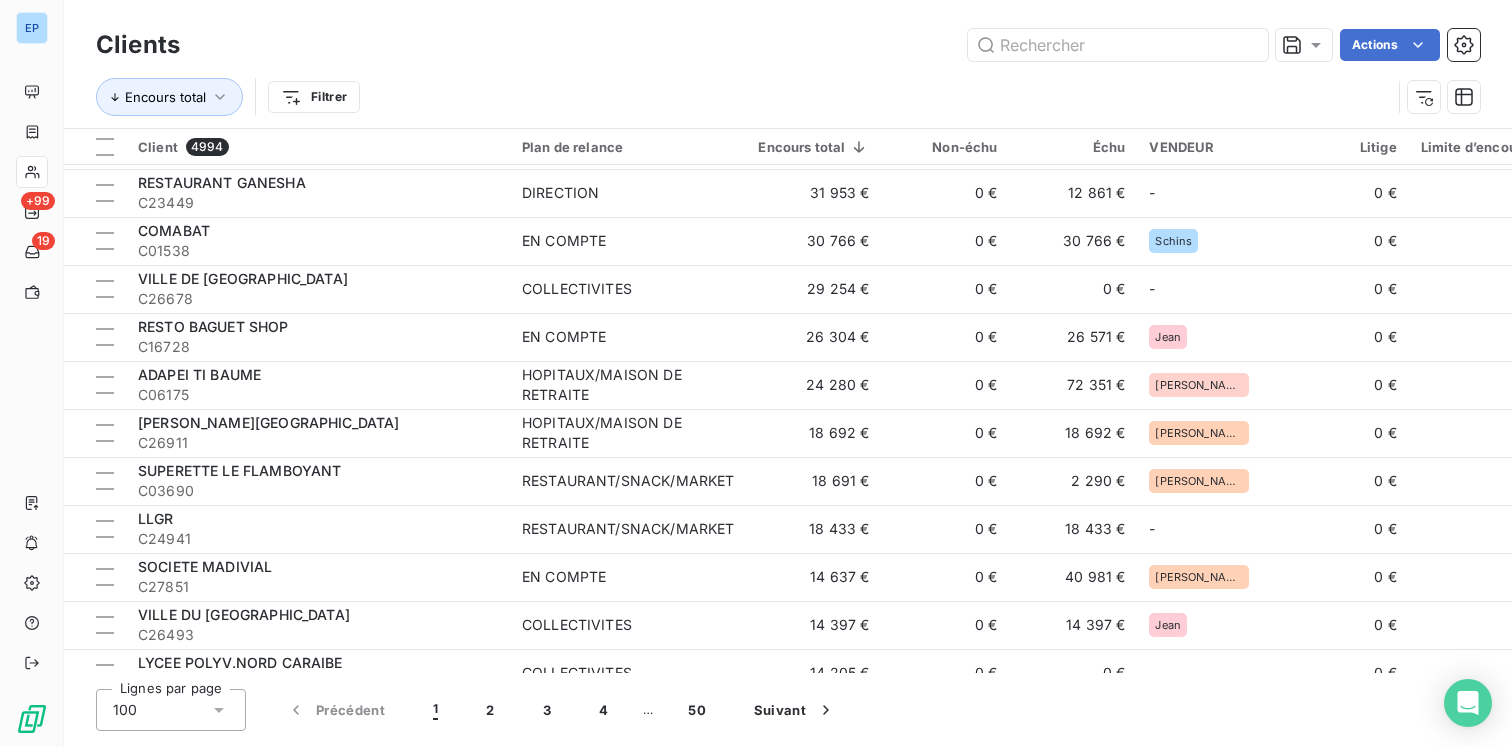 scroll, scrollTop: 247, scrollLeft: 0, axis: vertical 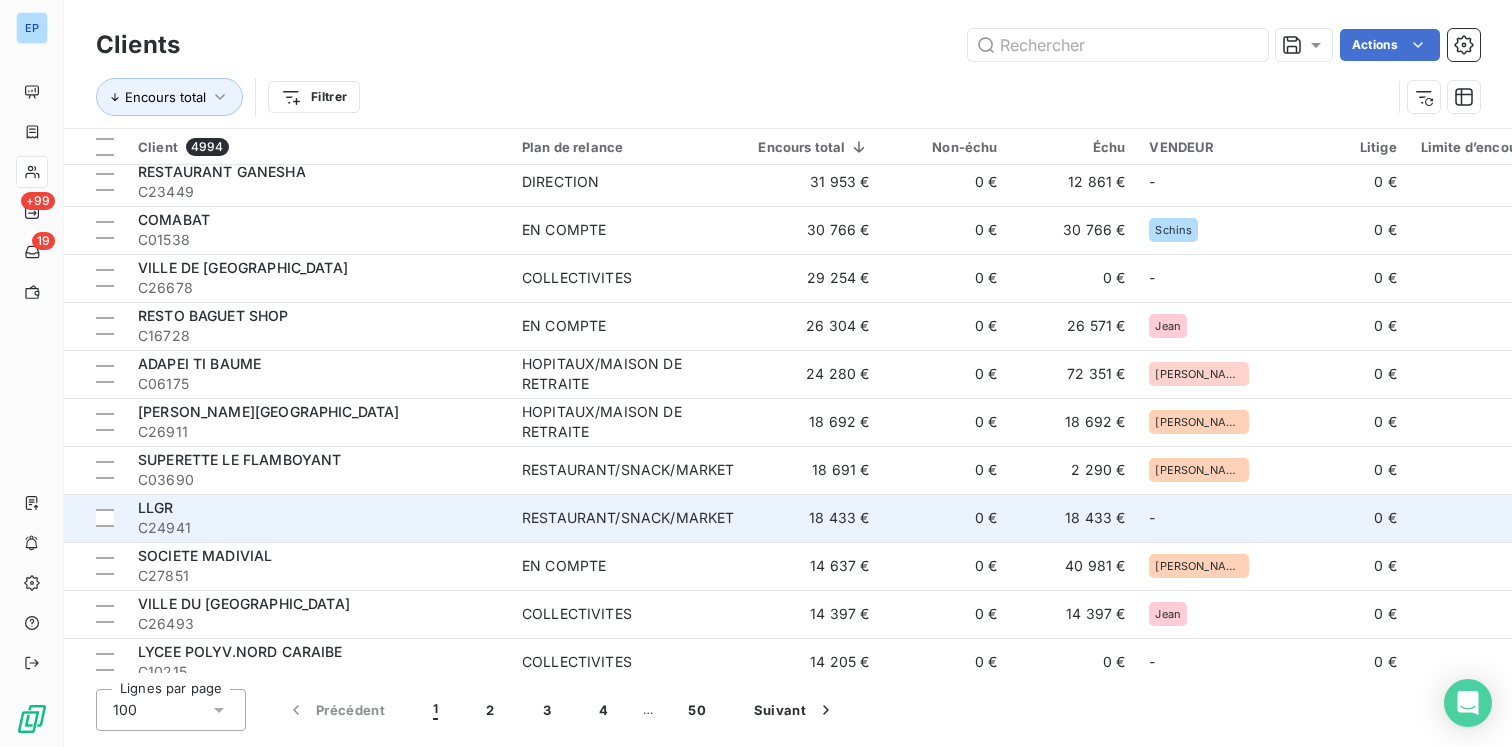 click on "C24941" at bounding box center [318, 528] 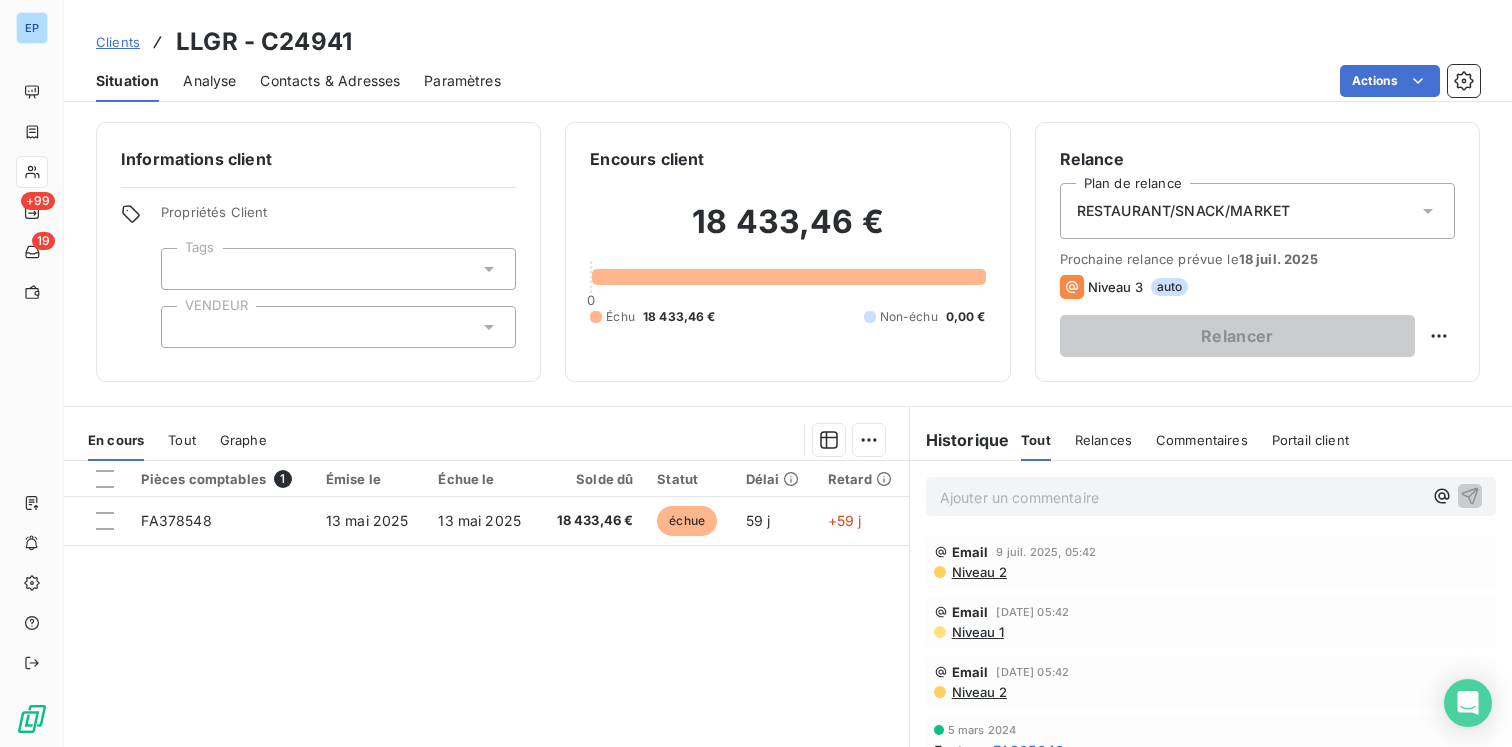 click at bounding box center [338, 327] 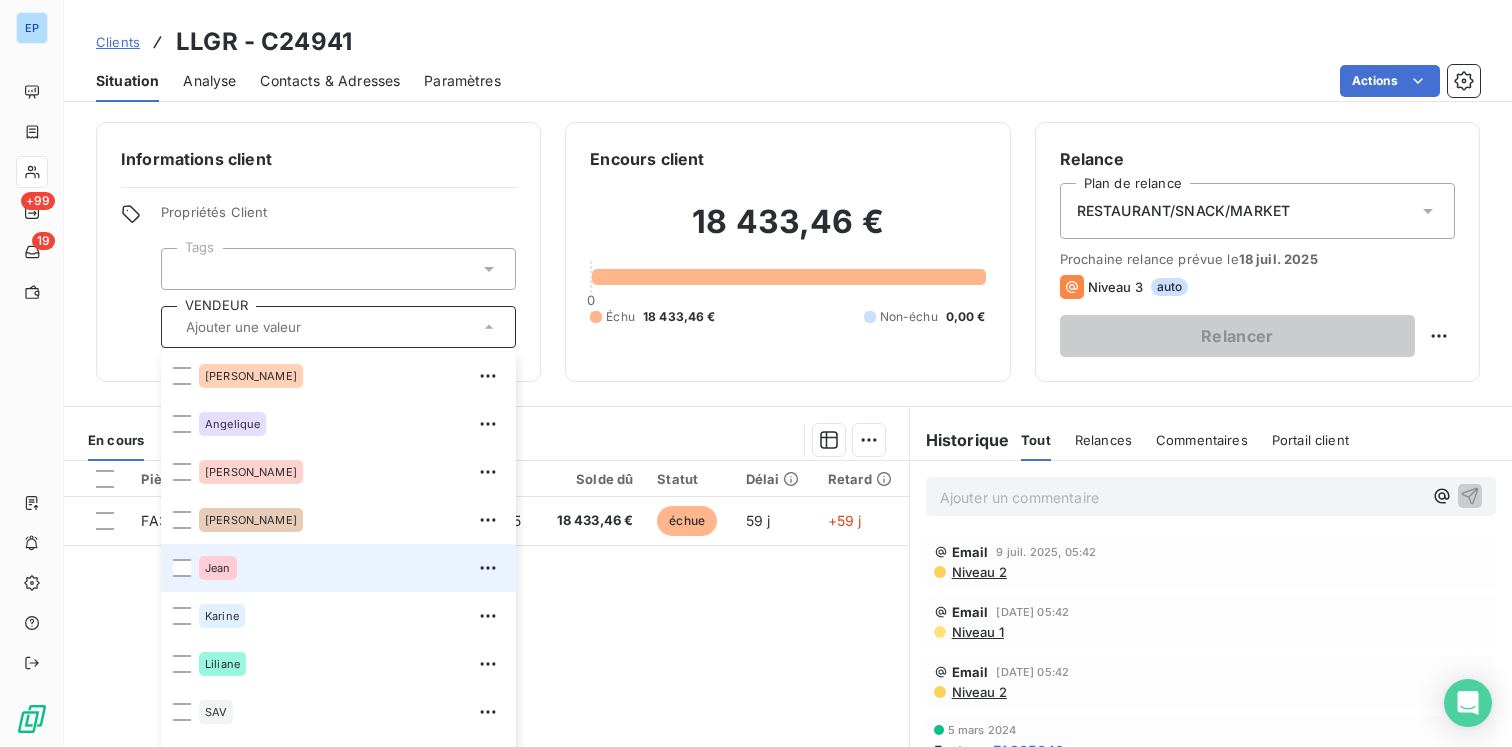 click on "Jean" at bounding box center (351, 568) 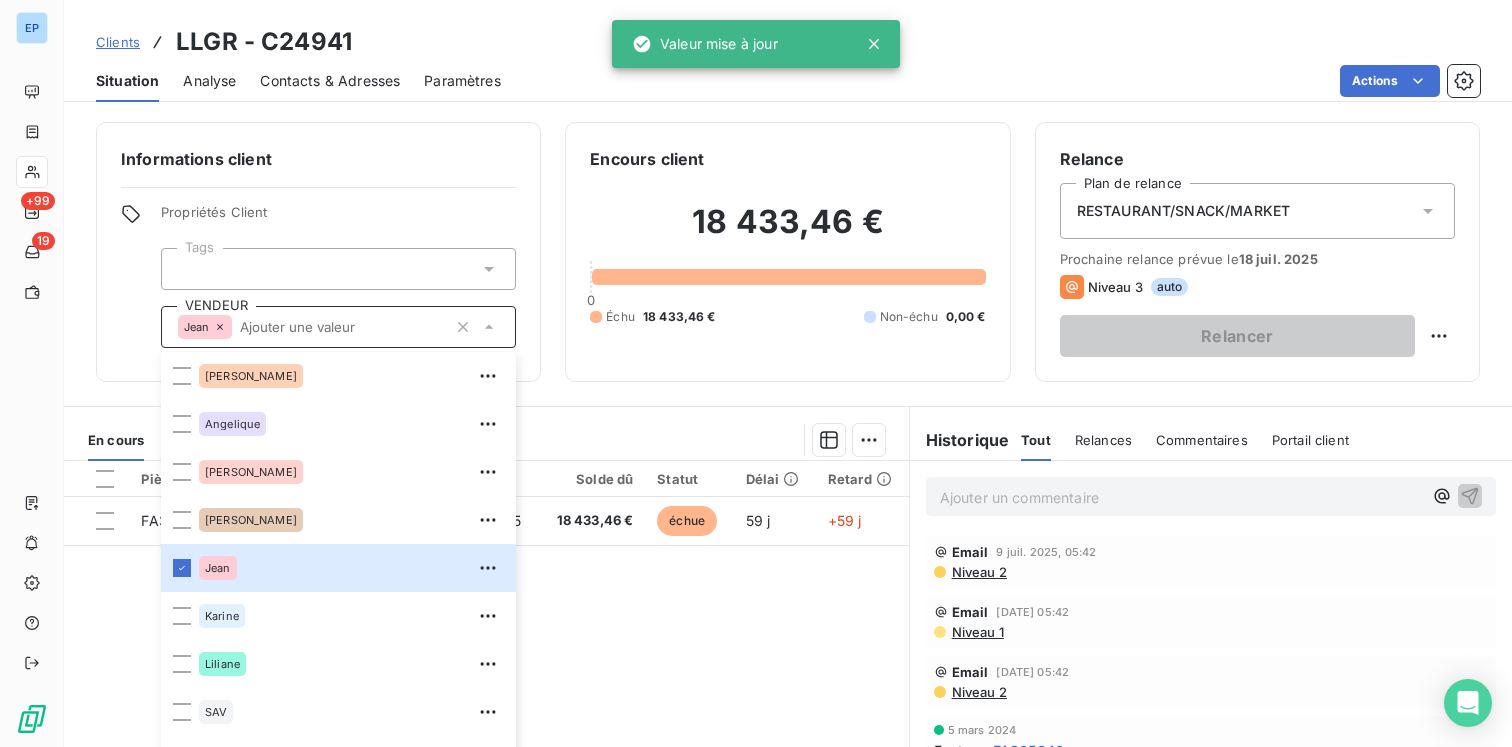 click on "Informations client Propriétés Client Tags VENDEUR [PERSON_NAME] [PERSON_NAME] SAV Schins Encours client   18 433,46 € 0 Échu 18 433,46 € Non-échu 0,00 €   Relance Plan de relance RESTAURANT/SNACK/MARKET Prochaine relance prévue le  [DATE] Niveau 3 auto Relancer En cours Tout Graphe Pièces comptables 1 Émise le Échue le Solde dû Statut Délai   Retard   FA378548 [DATE] [DATE] 18 433,46 € échue 59 j +59 j Lignes par page 25 Précédent 1 Suivant Historique Tout Relances Commentaires Portail client Tout Relances Commentaires Portail client Ajouter un commentaire ﻿ Email [DATE] 05:42 Niveau 2 Email [DATE] 05:42 Niveau 1 Email [DATE] 05:42 Niveau 2 [DATE] Facture  : FA365640 Paiement reçu 272,10 € [DATE] Facture  : FA364623 Paiement reçu 147,60 € [DATE] Facture  : FA364623 Paiement reçu 147,60 € [DATE] Facture  : FA364623 Paiement reçu 147,60 € [DATE] Facture  : FA362410  :  :" at bounding box center (788, 428) 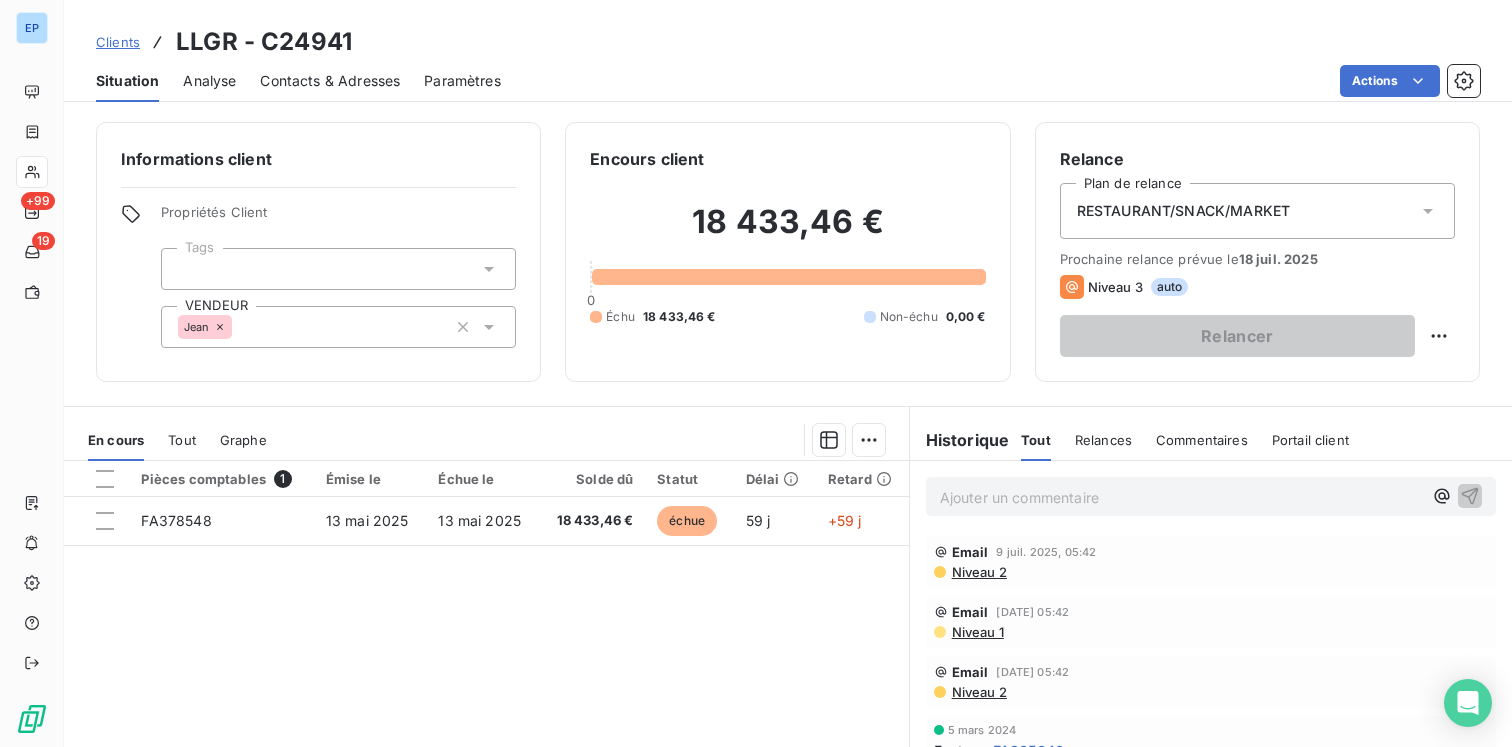 click on "Contacts & Adresses" at bounding box center [330, 81] 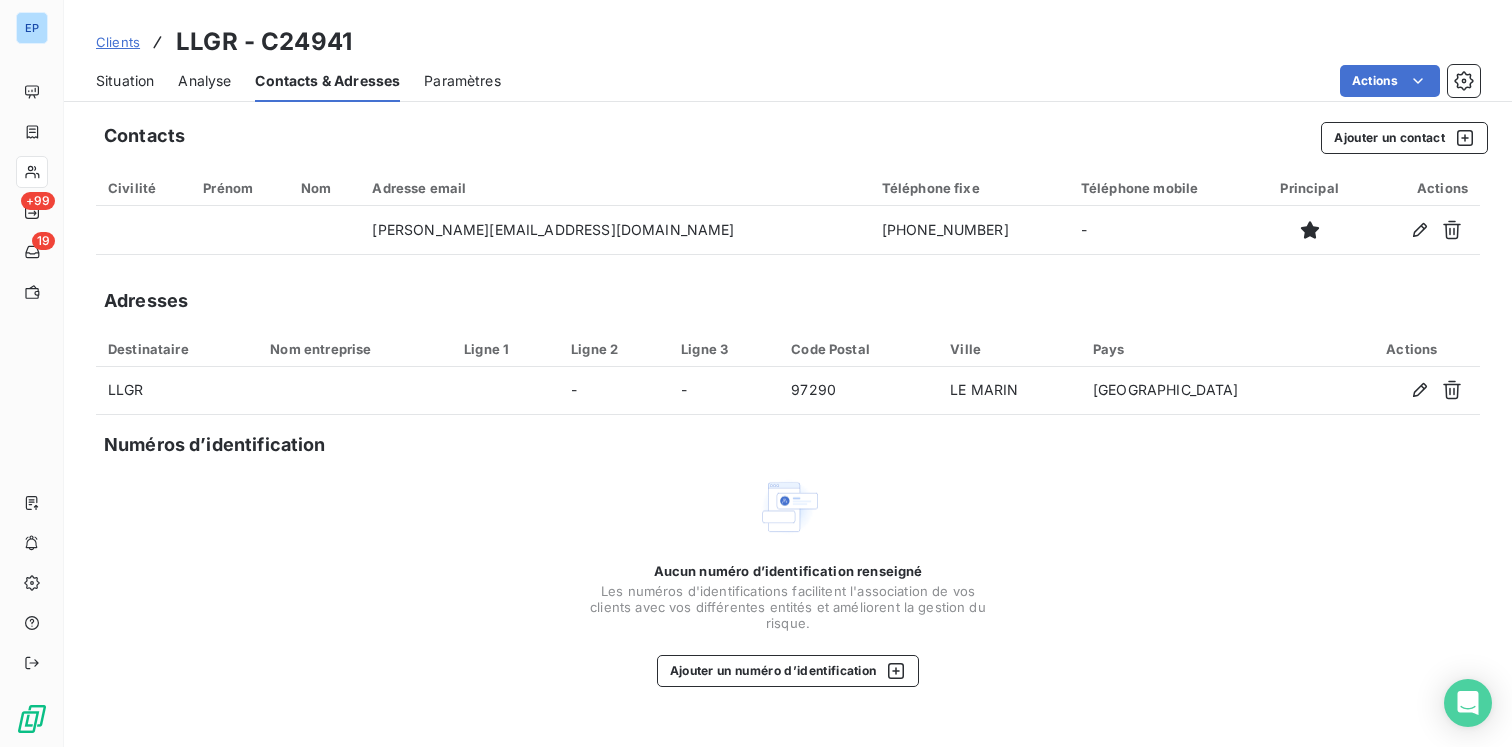 click on "Situation" at bounding box center [125, 81] 